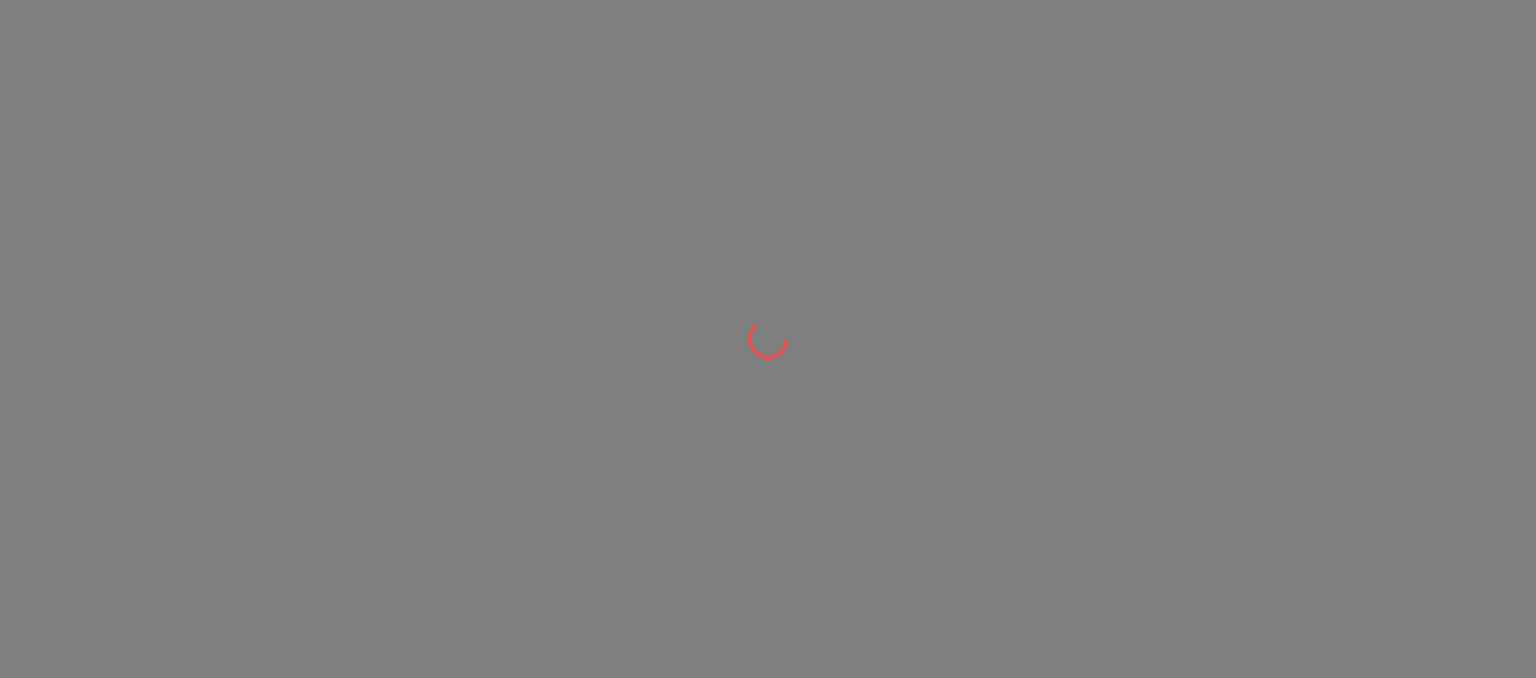 scroll, scrollTop: 0, scrollLeft: 0, axis: both 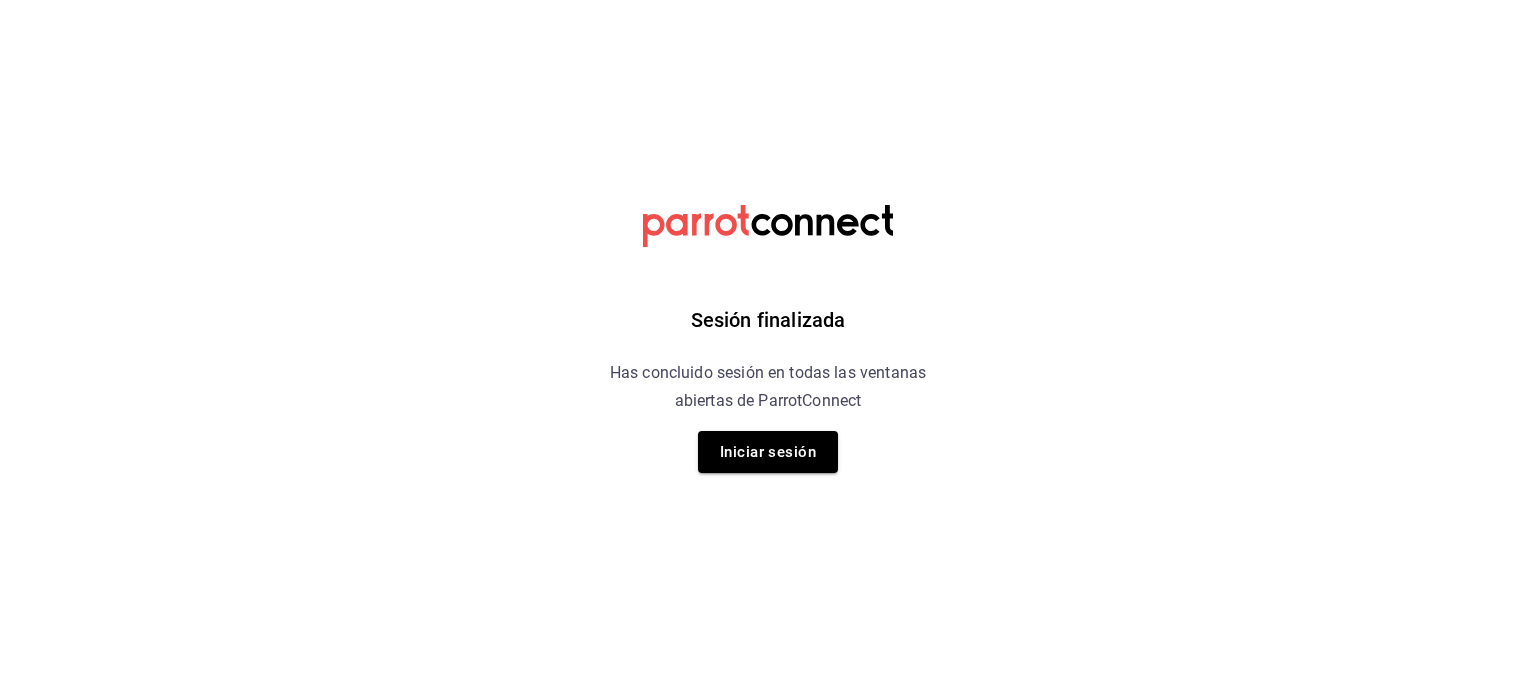 click on "Sesión finalizada Has concluido sesión en todas las ventanas abiertas de ParrotConnect Iniciar sesión" at bounding box center (768, 339) 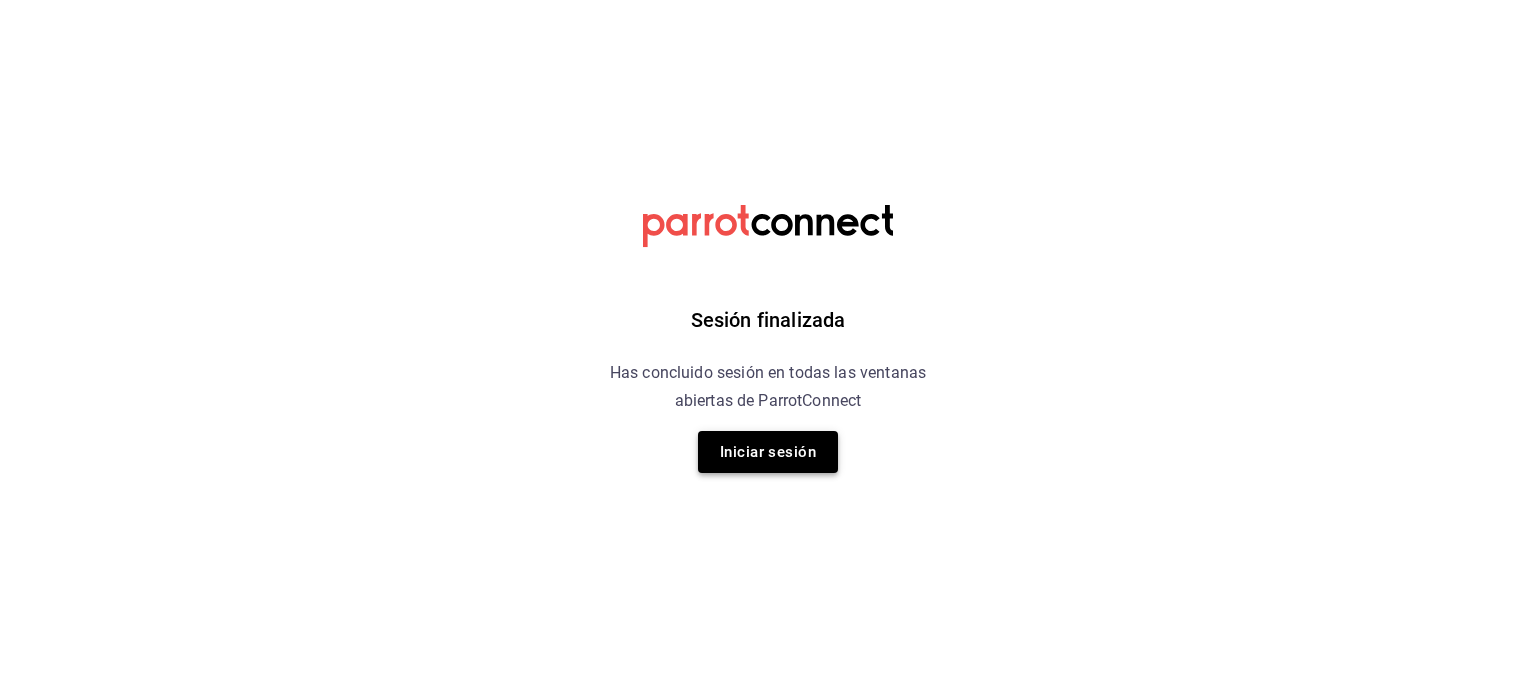 click on "Iniciar sesión" at bounding box center [768, 452] 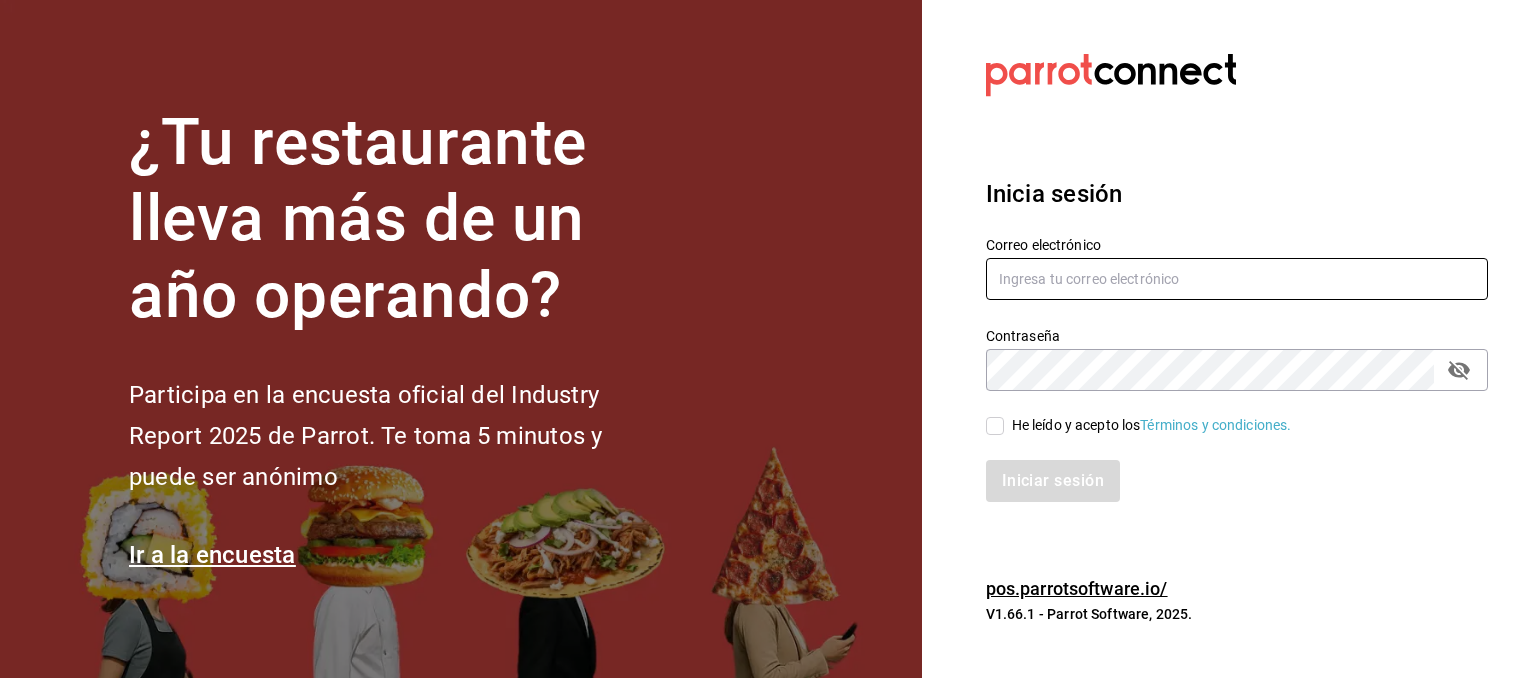 type on "[EMAIL]" 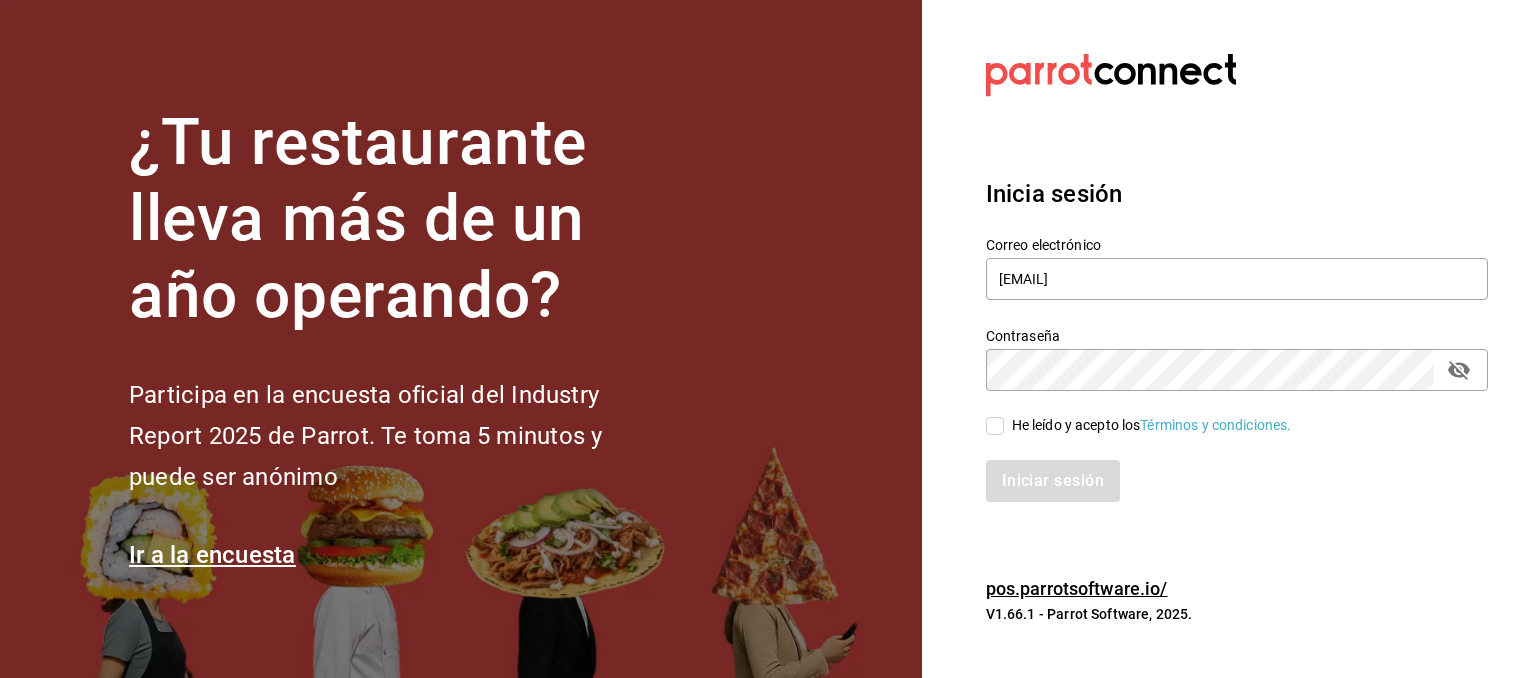 click on "He leído y acepto los  Términos y condiciones." at bounding box center (995, 426) 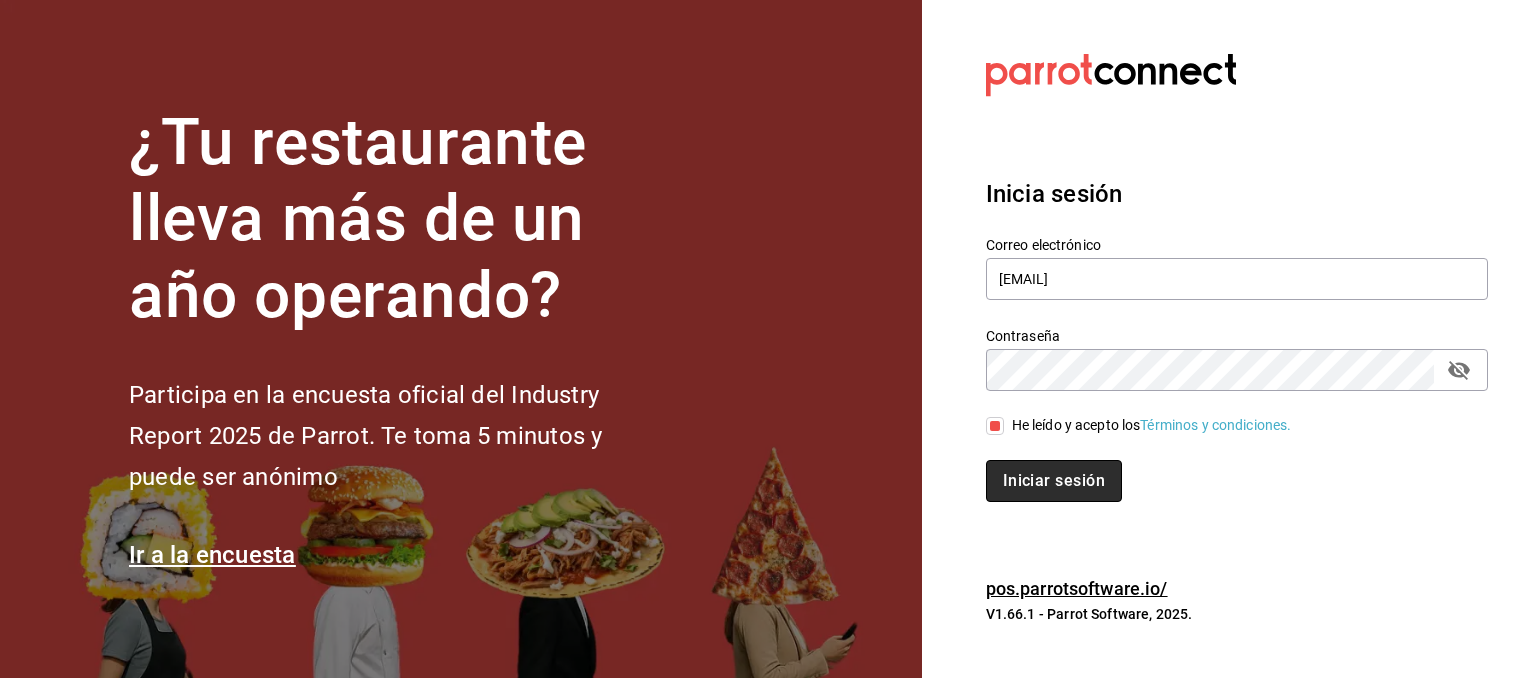 click on "Iniciar sesión" at bounding box center (1054, 481) 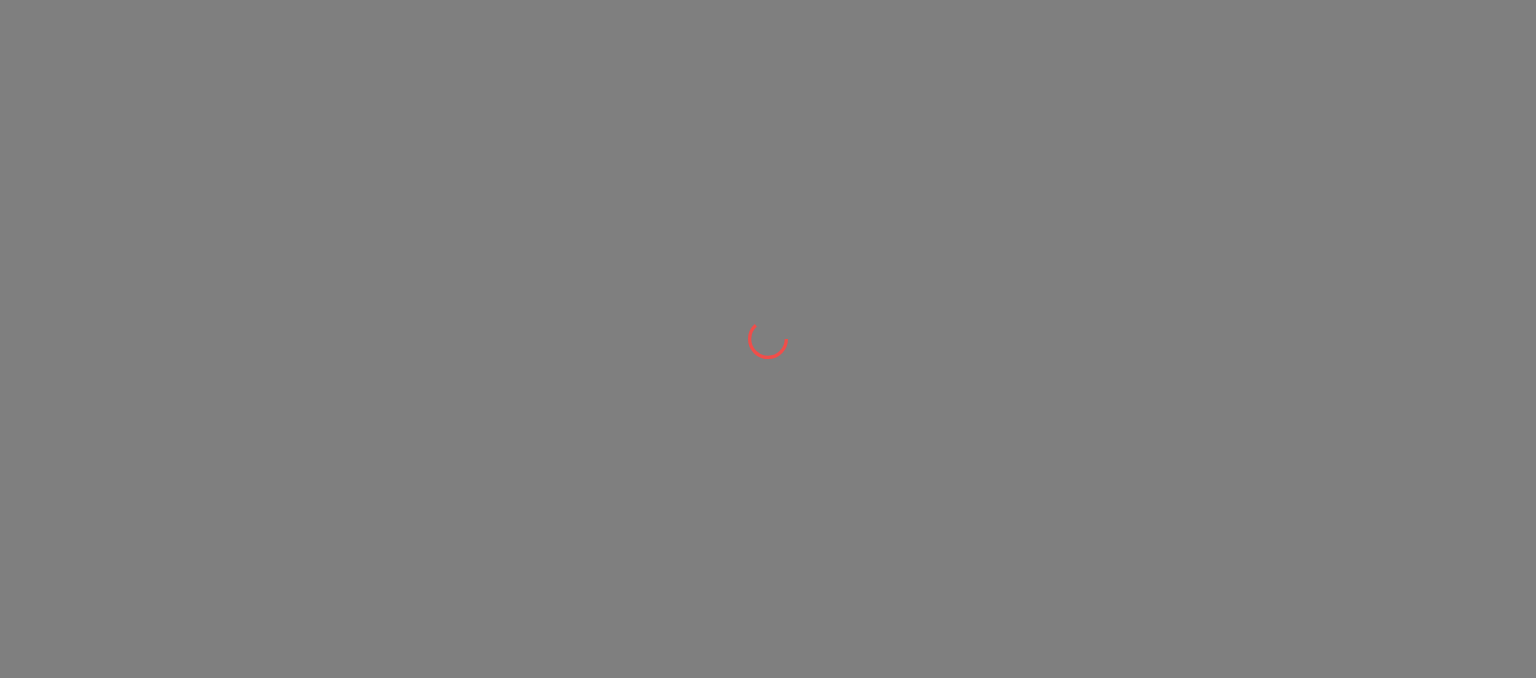 scroll, scrollTop: 0, scrollLeft: 0, axis: both 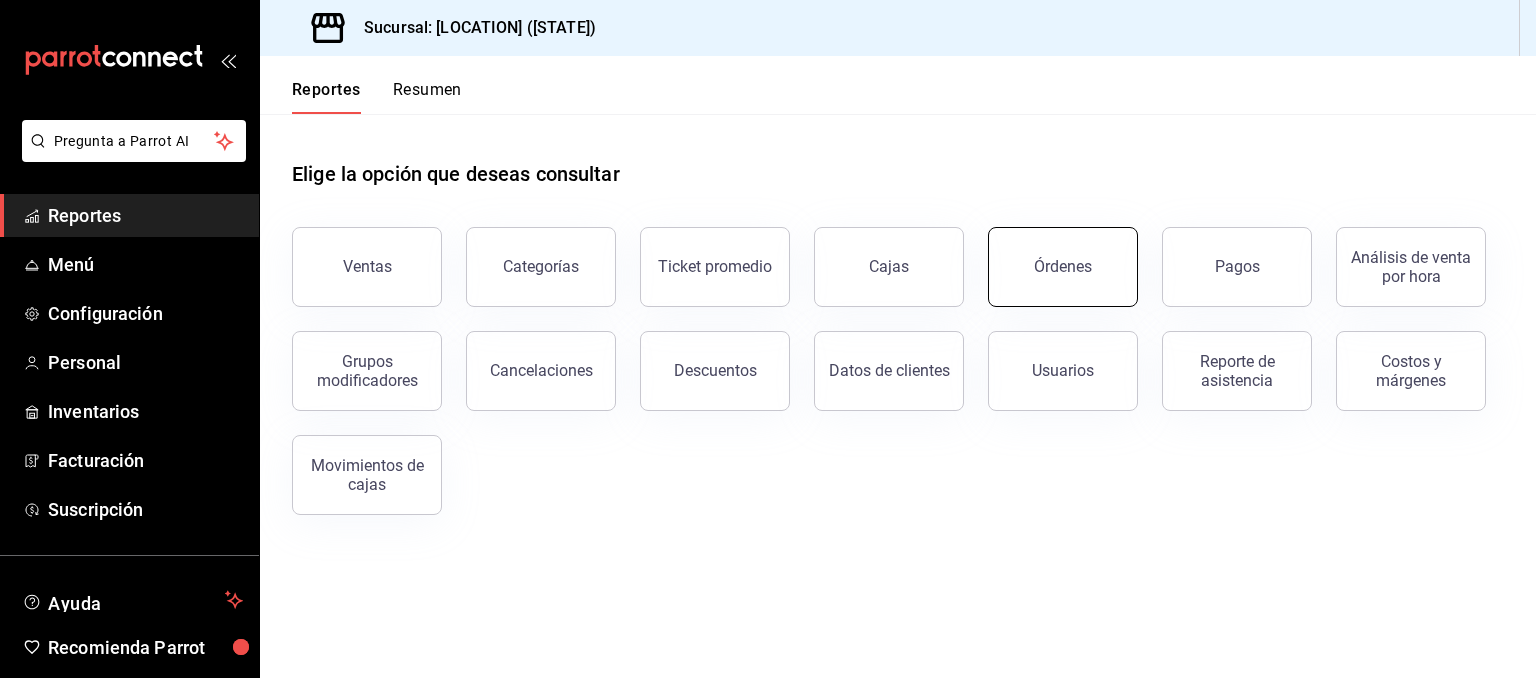 click on "Órdenes" at bounding box center [1063, 267] 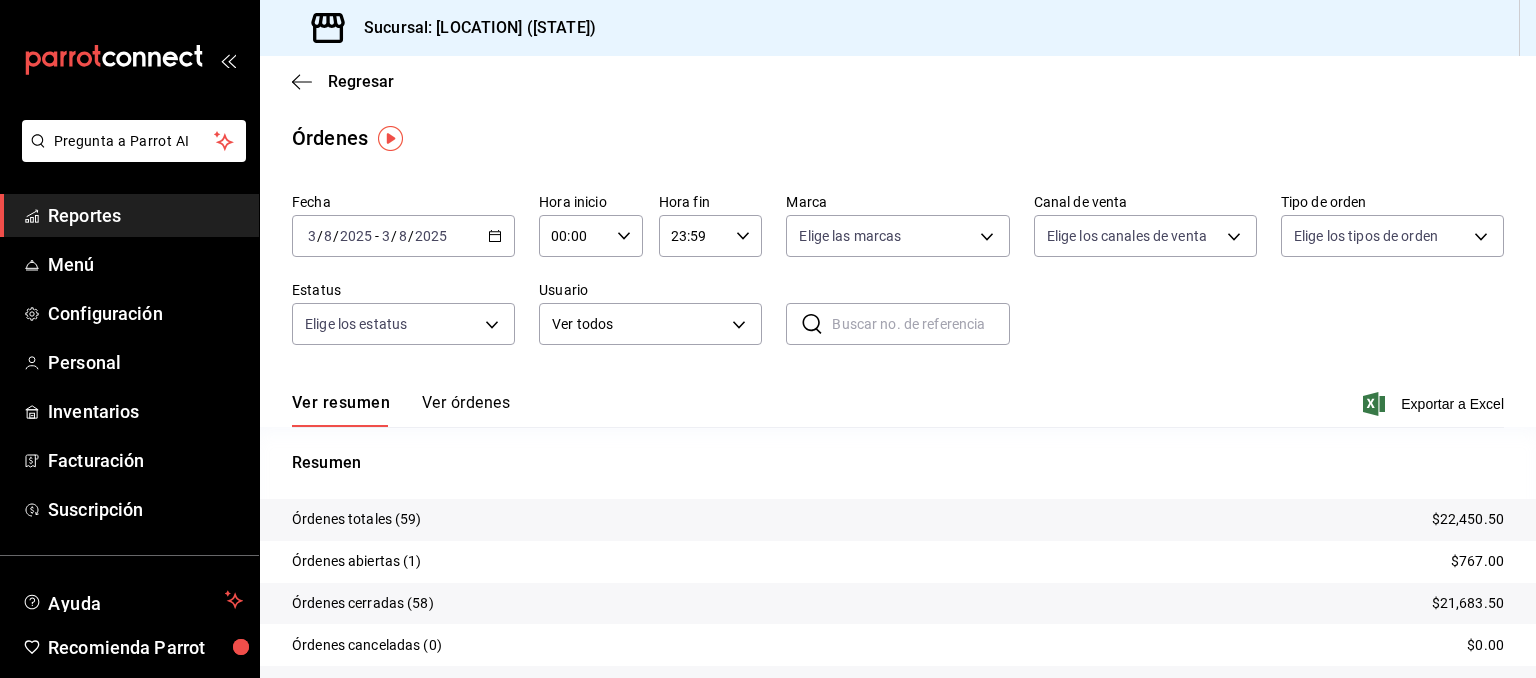scroll, scrollTop: 108, scrollLeft: 0, axis: vertical 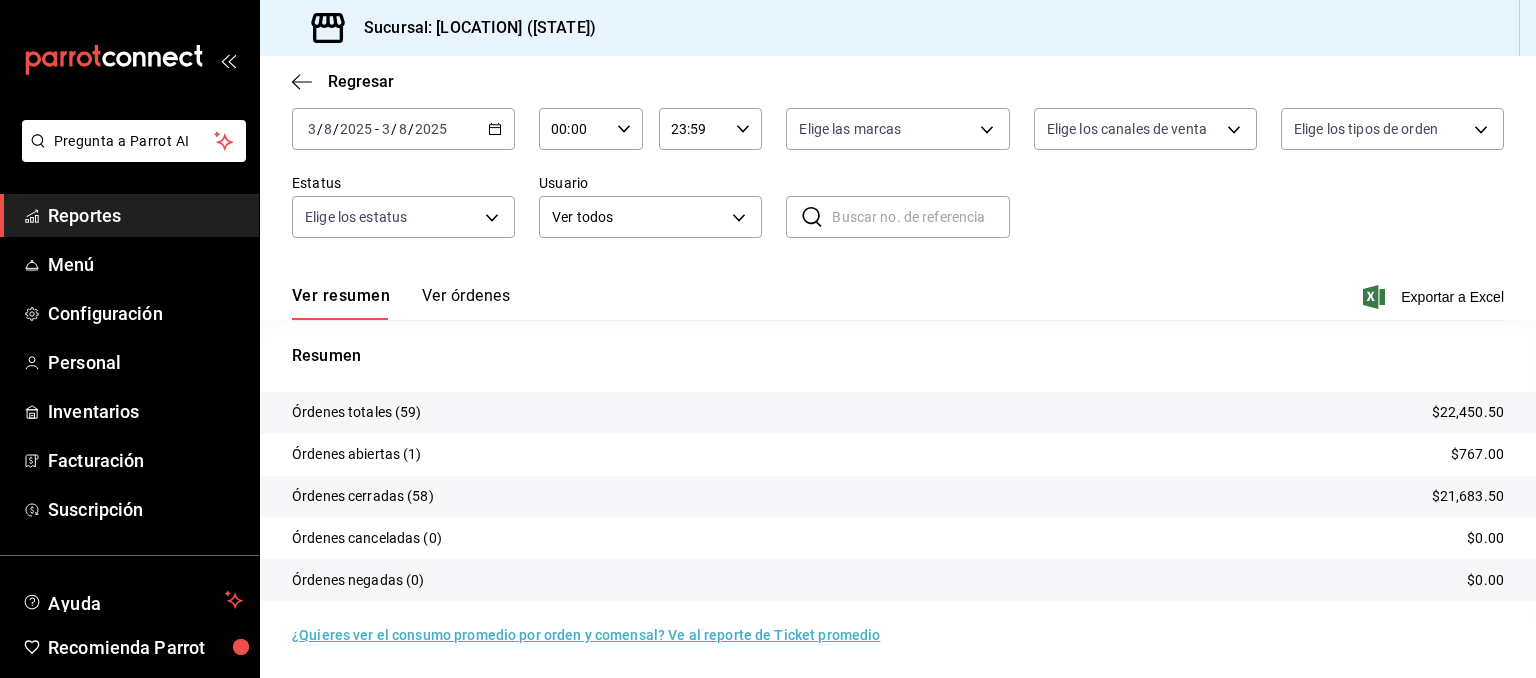 click on "Ver órdenes" at bounding box center (466, 303) 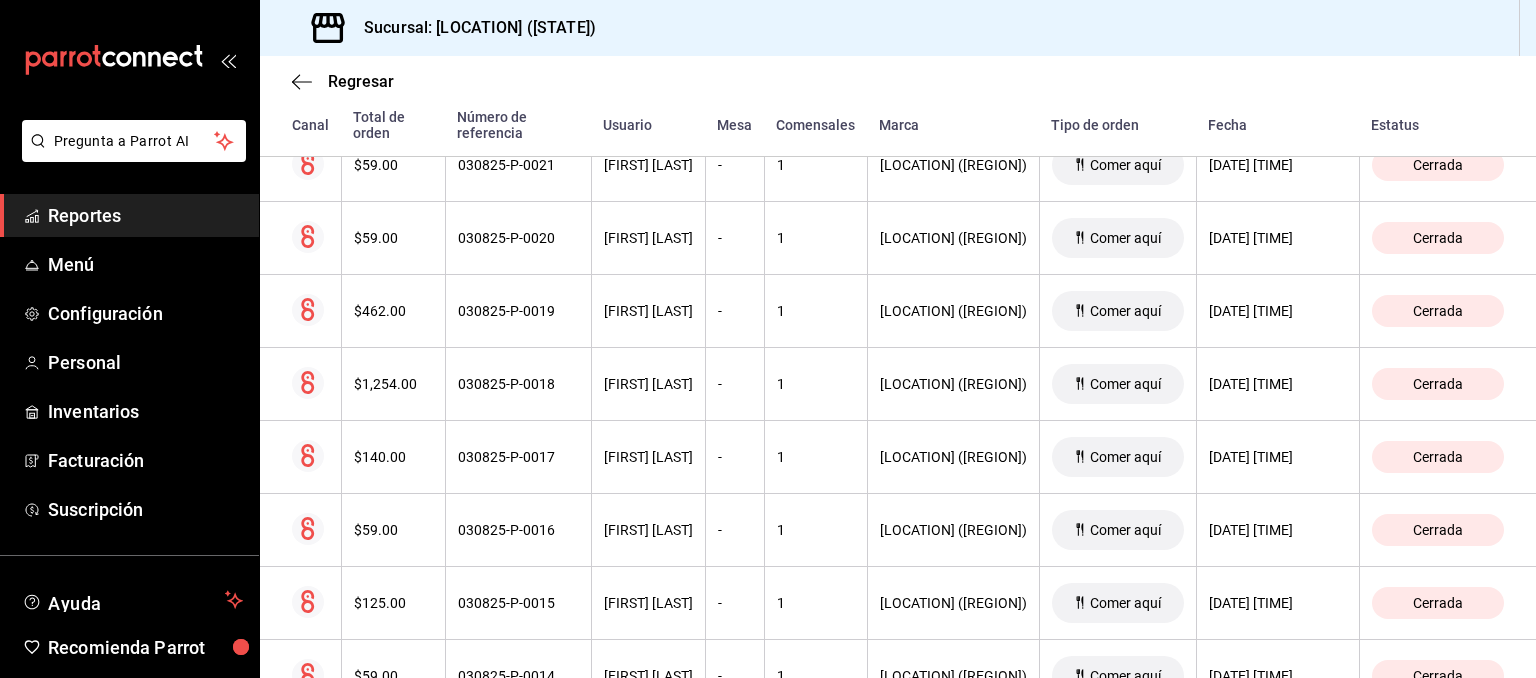 scroll, scrollTop: 3184, scrollLeft: 0, axis: vertical 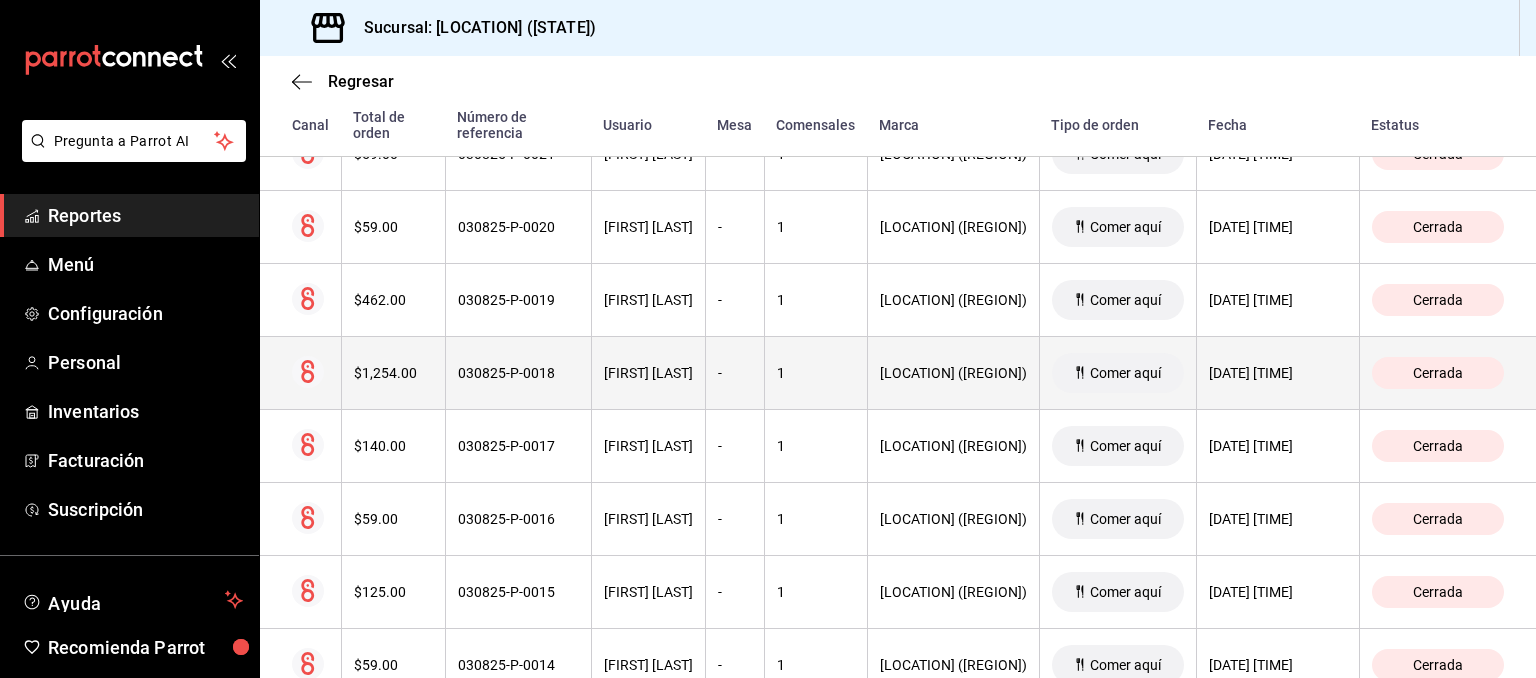 click on "[FIRST] [LAST]" at bounding box center (648, 373) 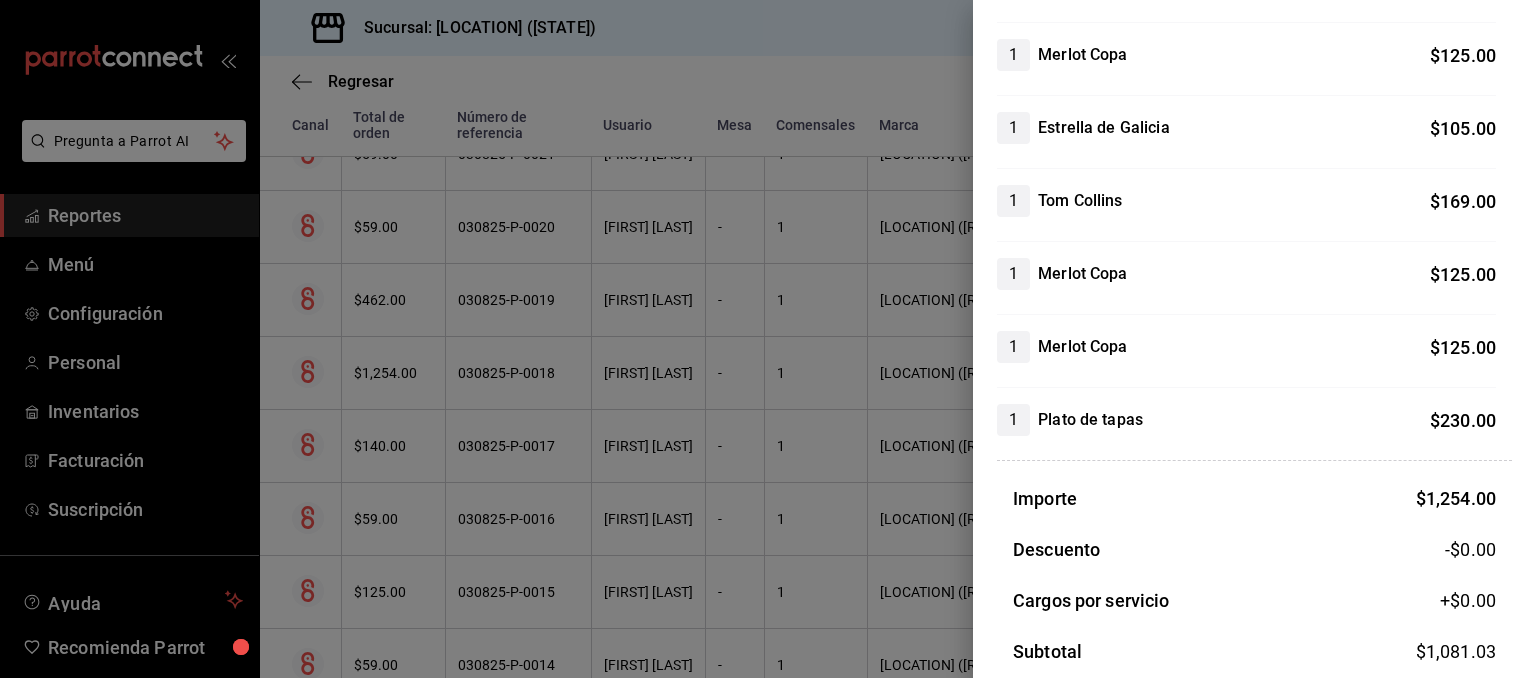 scroll, scrollTop: 420, scrollLeft: 0, axis: vertical 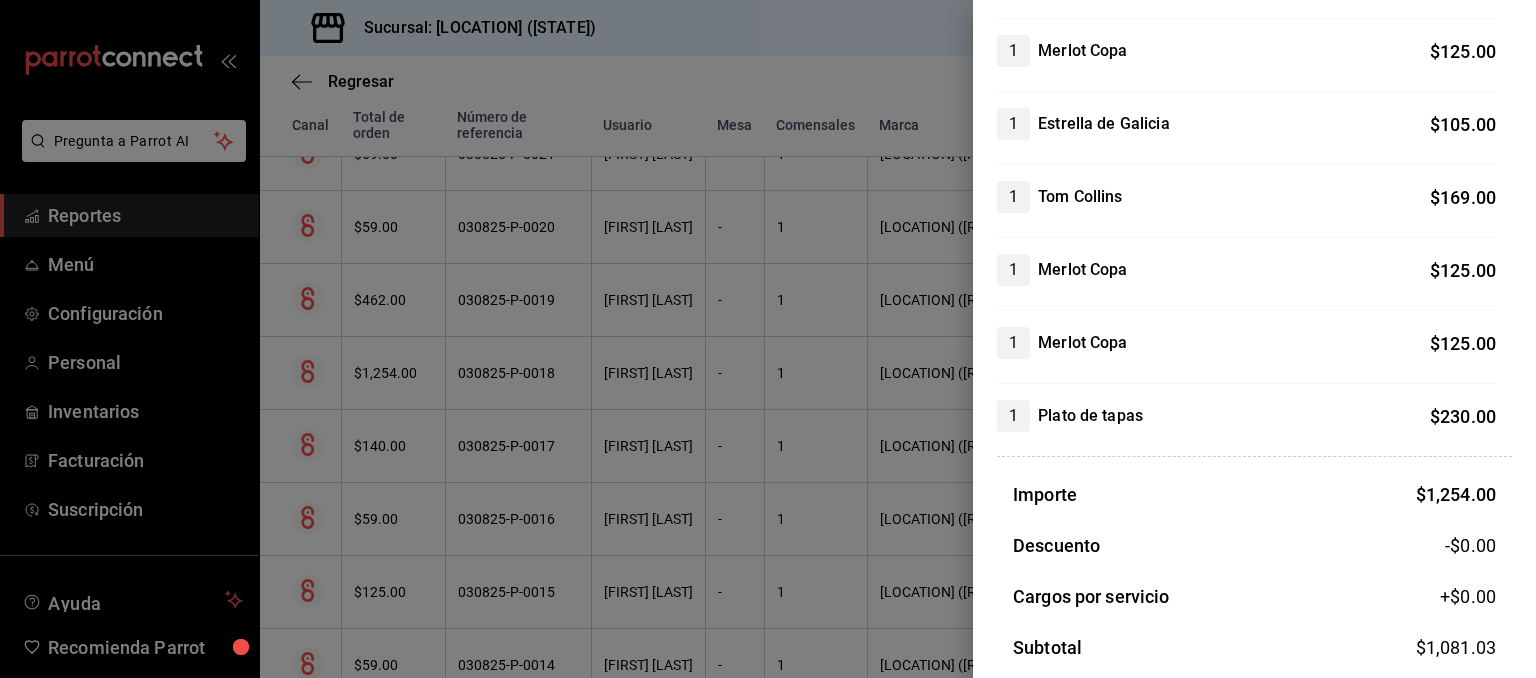 click at bounding box center [768, 339] 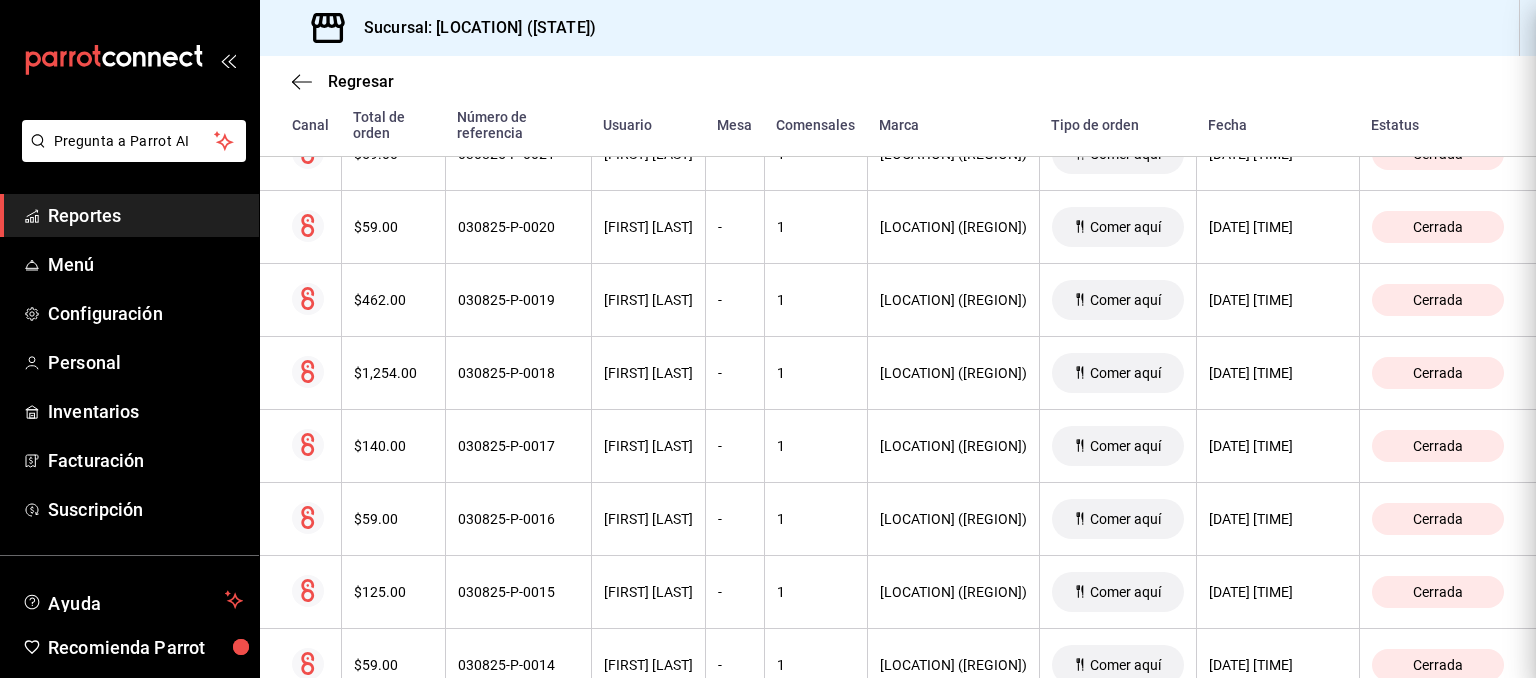 scroll, scrollTop: 0, scrollLeft: 0, axis: both 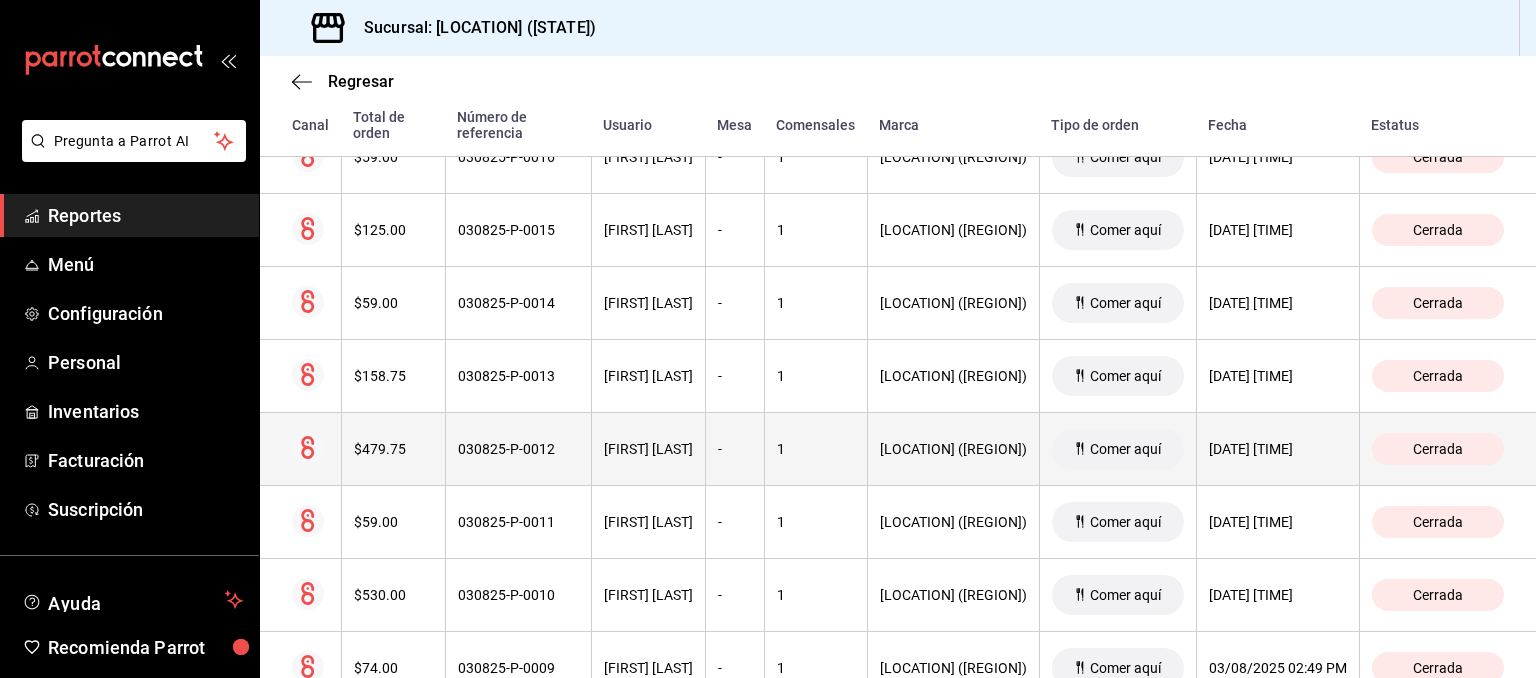 click on "030825-P-0012" at bounding box center [518, 449] 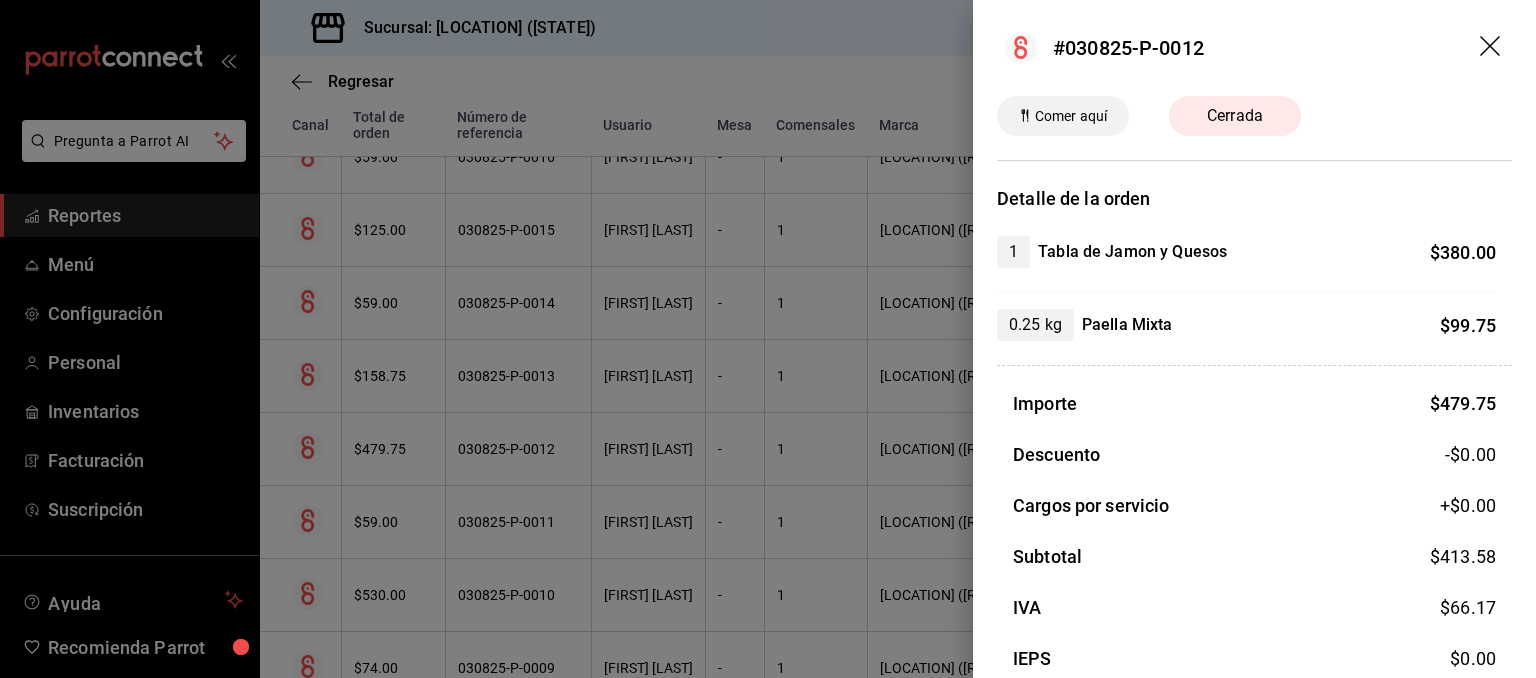 click at bounding box center (768, 339) 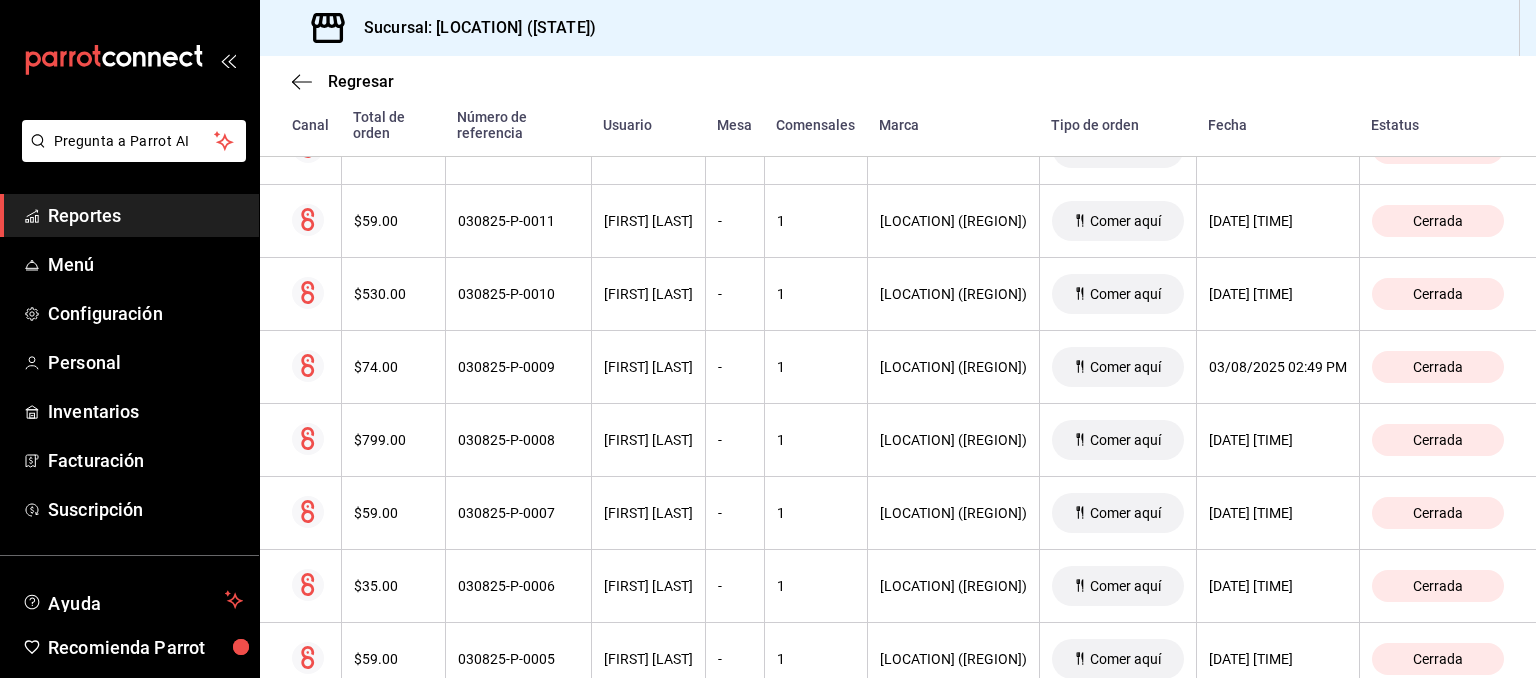 scroll, scrollTop: 3847, scrollLeft: 0, axis: vertical 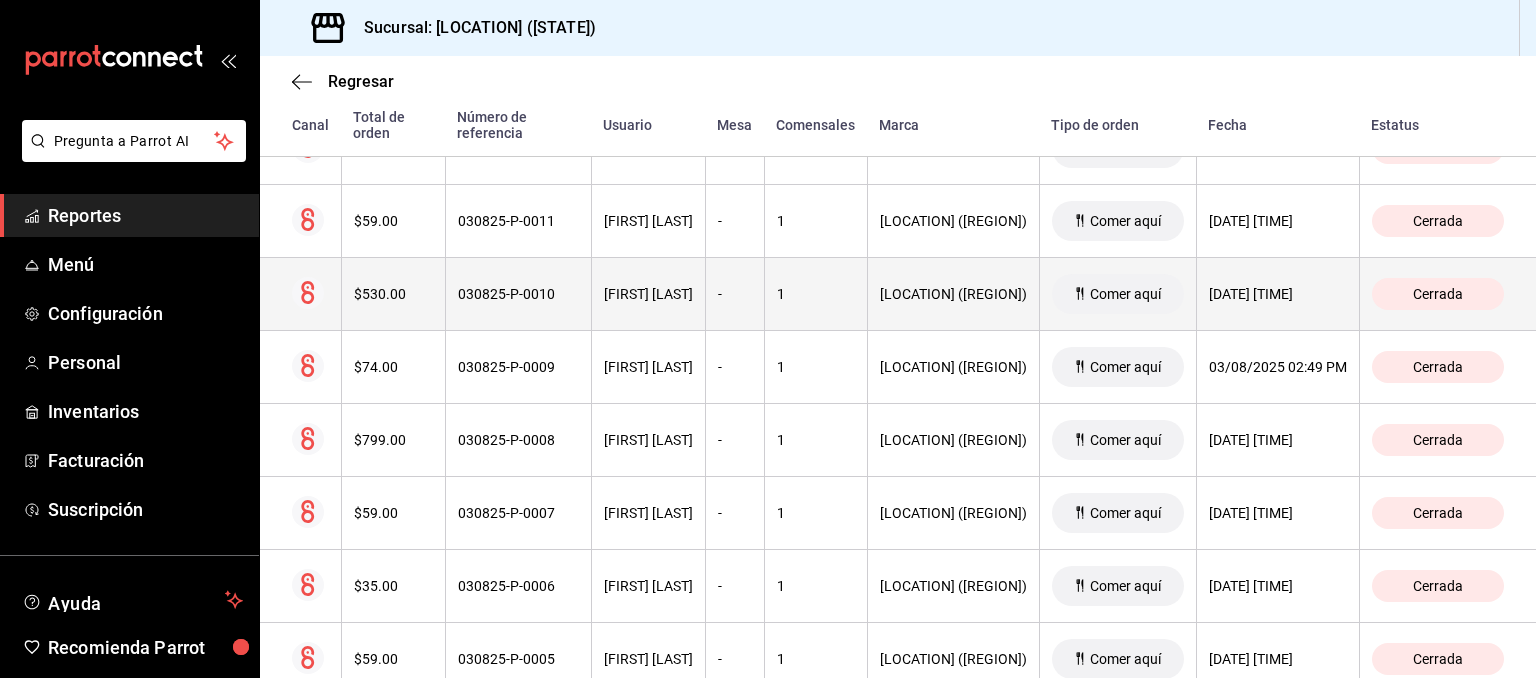 click on "030825-P-0010" at bounding box center [518, 294] 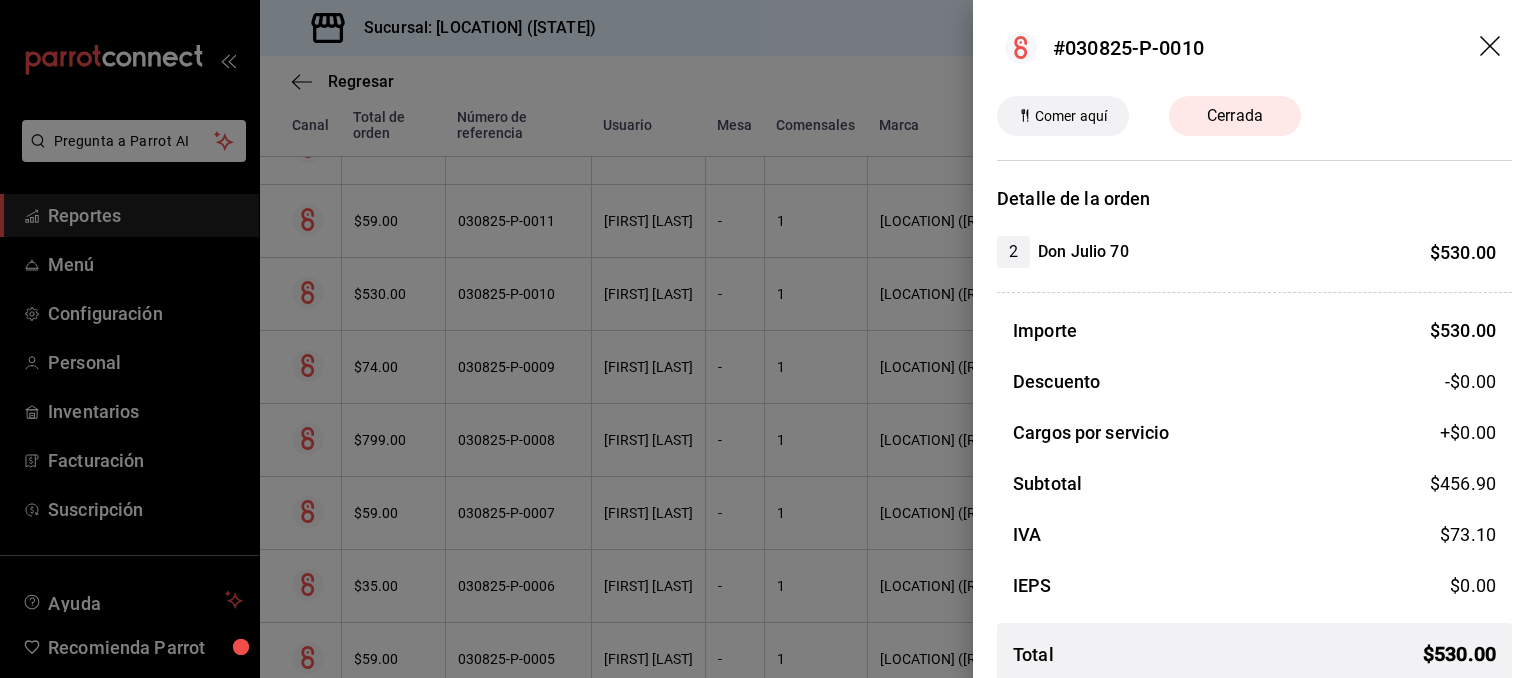 click at bounding box center [768, 339] 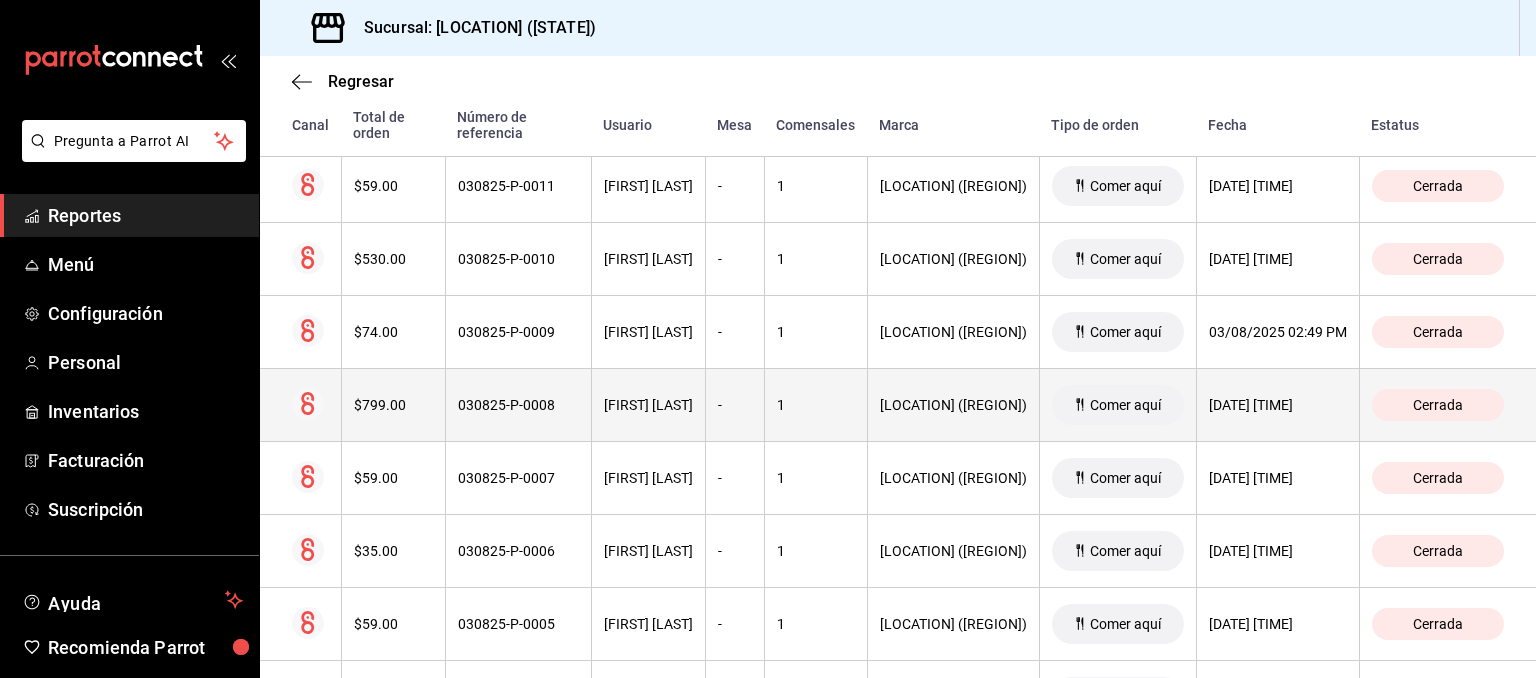 scroll, scrollTop: 3883, scrollLeft: 0, axis: vertical 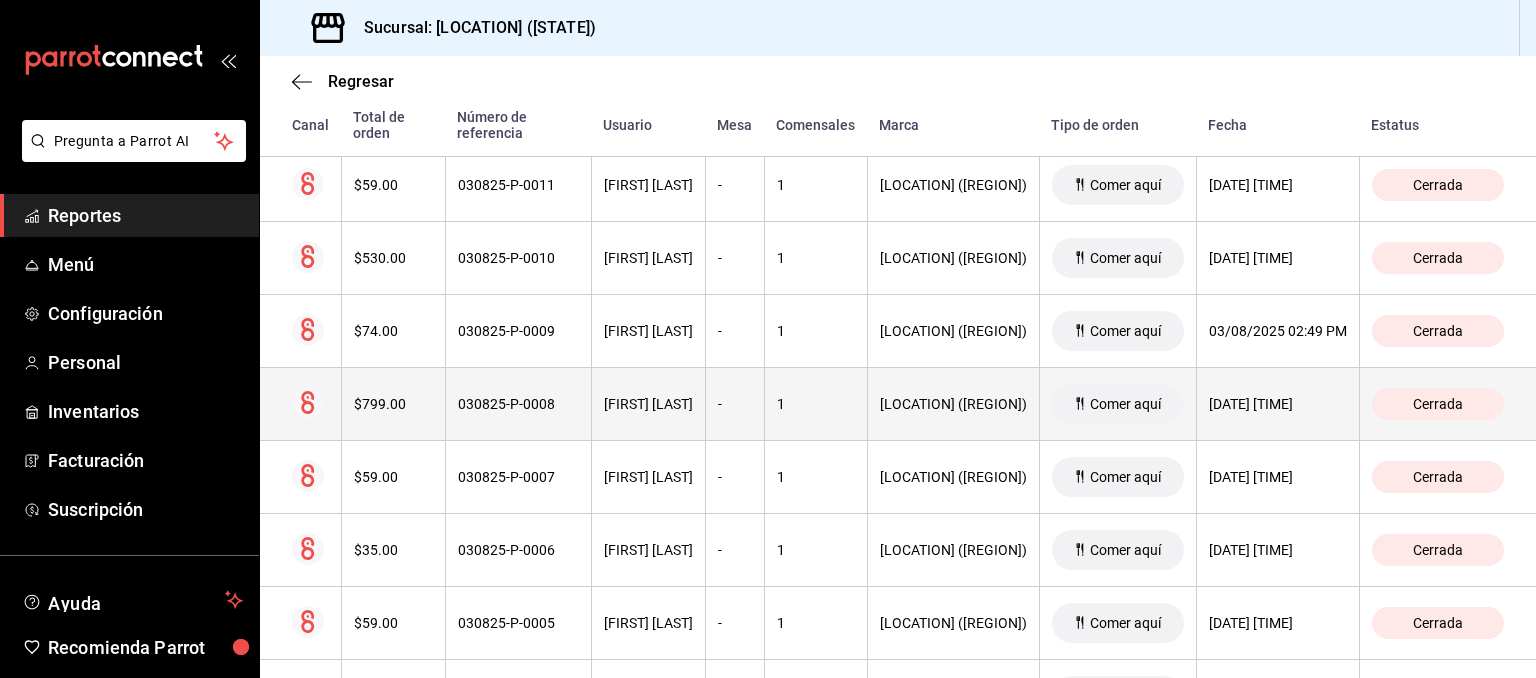 click on "030825-P-0008" at bounding box center [518, 404] 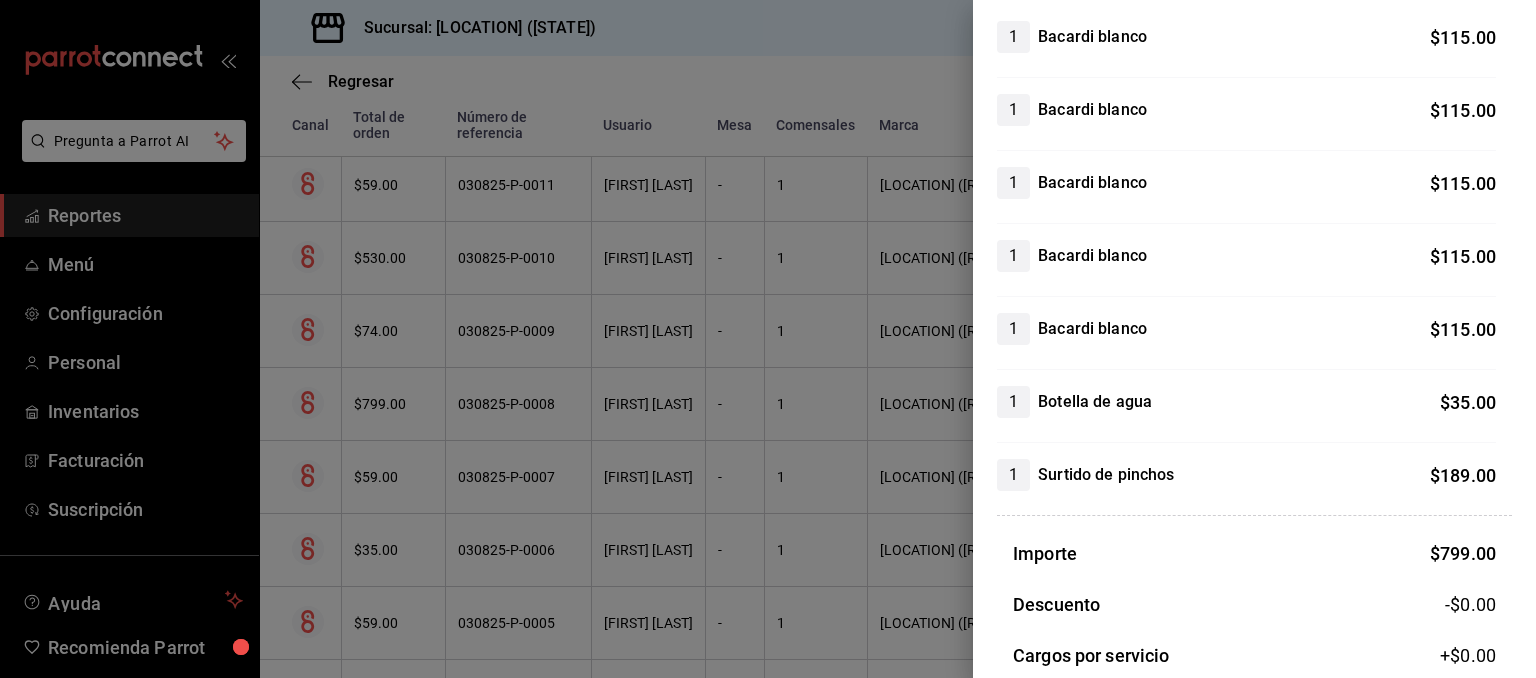 scroll, scrollTop: 216, scrollLeft: 0, axis: vertical 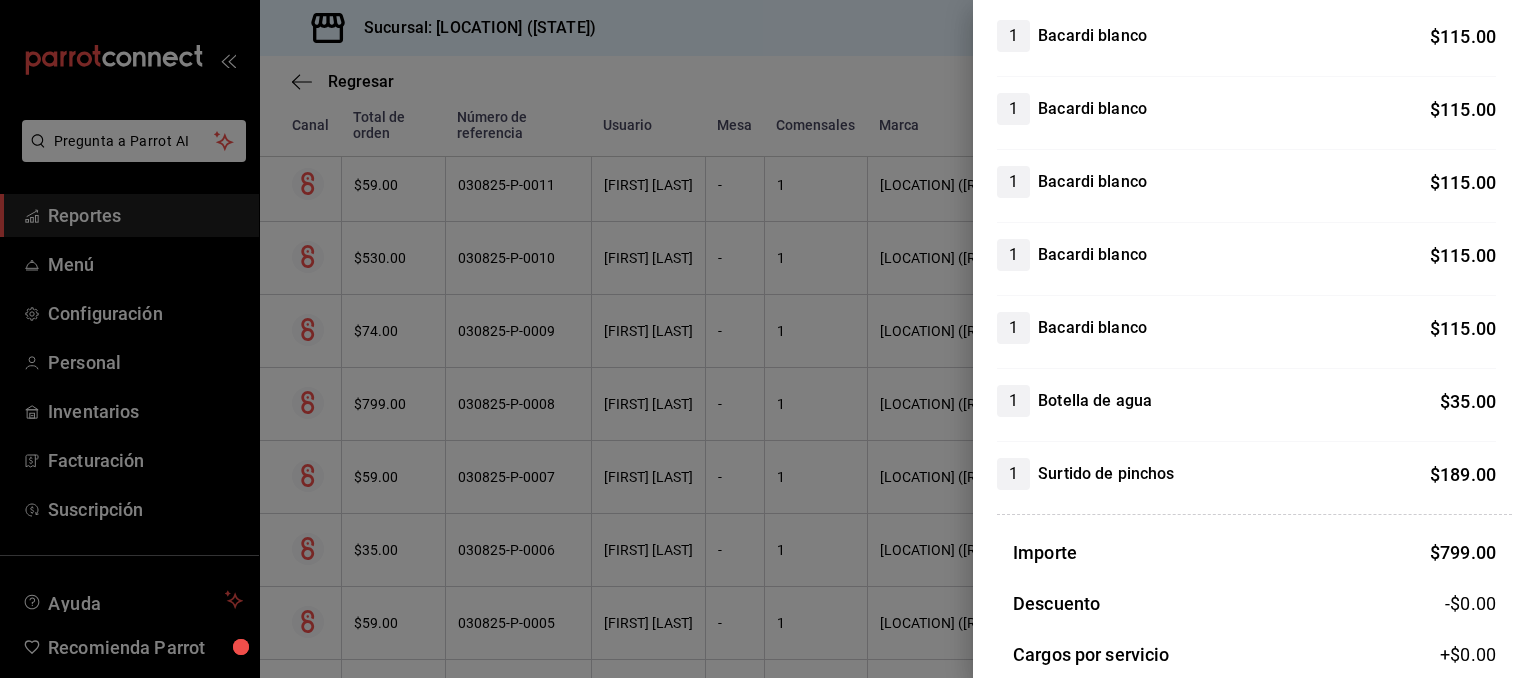 click at bounding box center [768, 339] 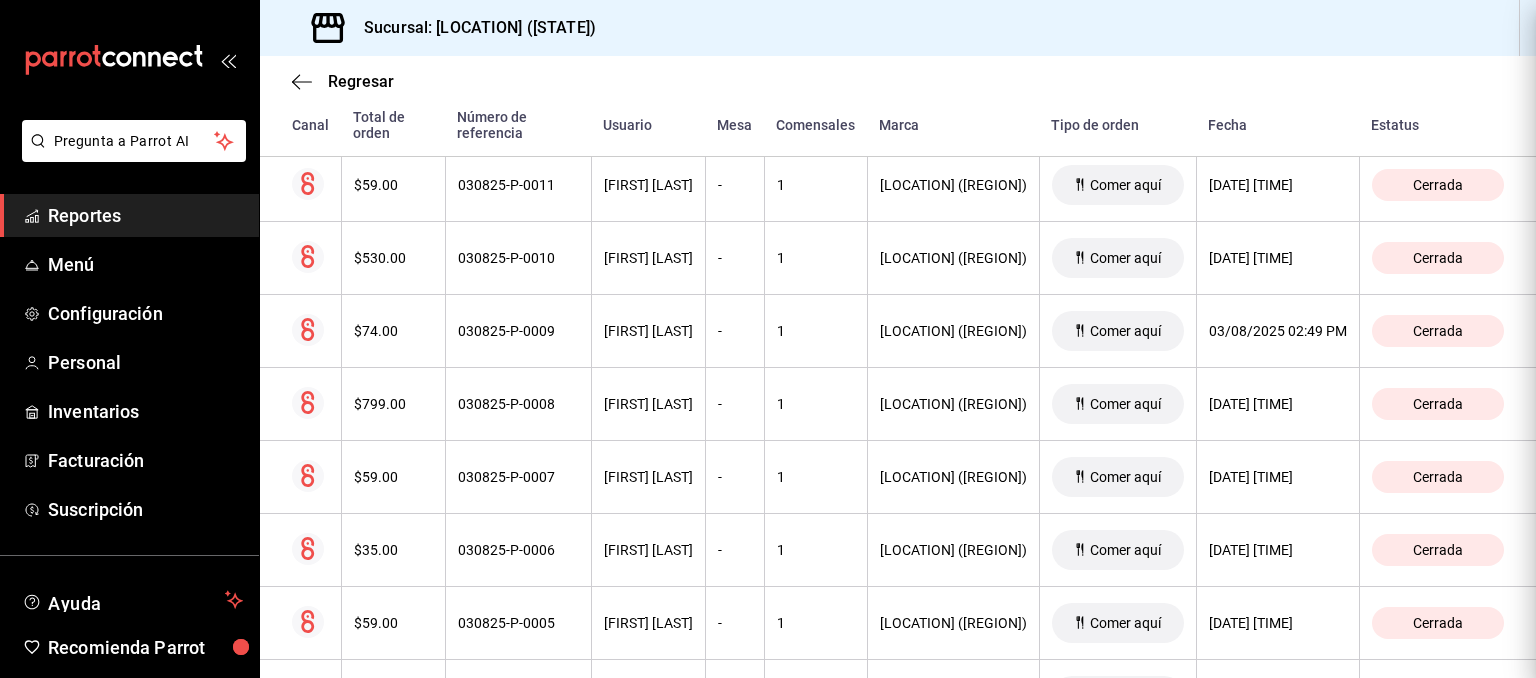 scroll, scrollTop: 0, scrollLeft: 0, axis: both 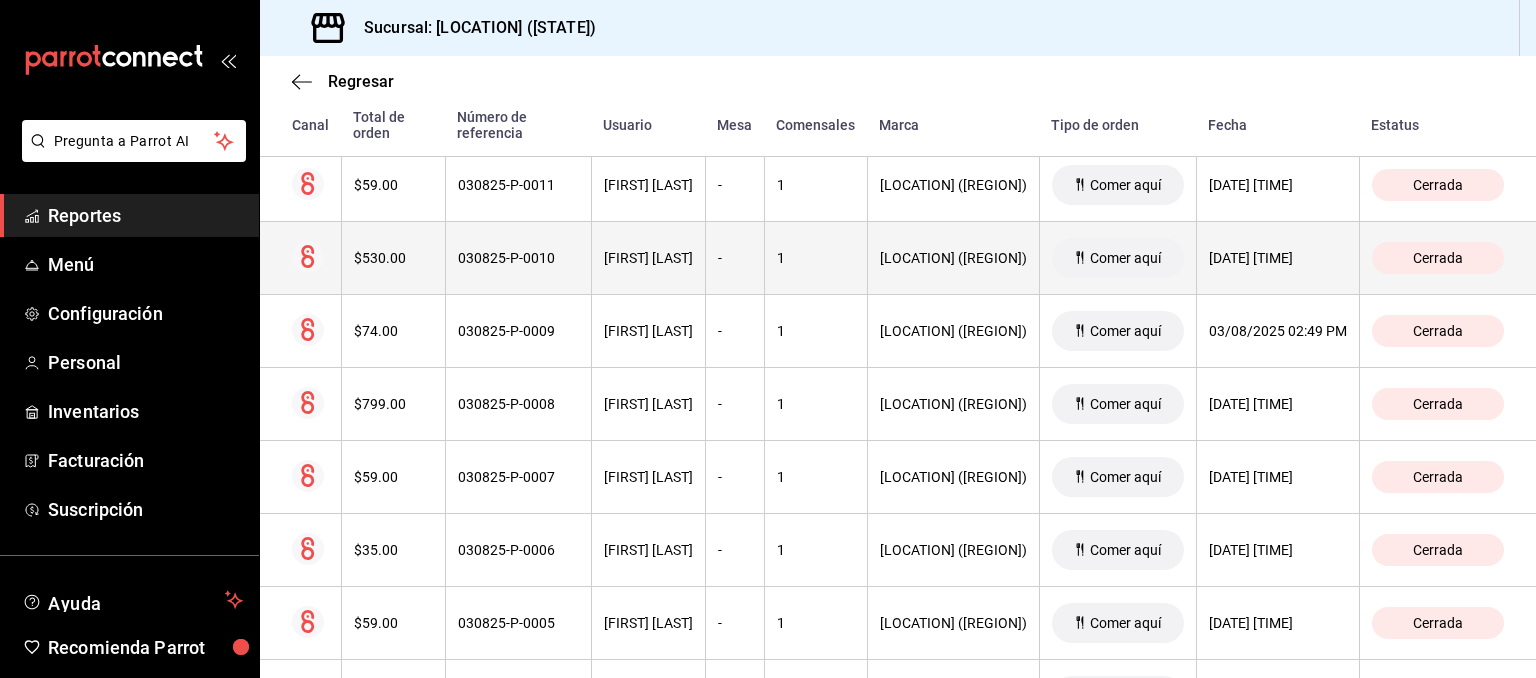 click on "$530.00" at bounding box center (393, 258) 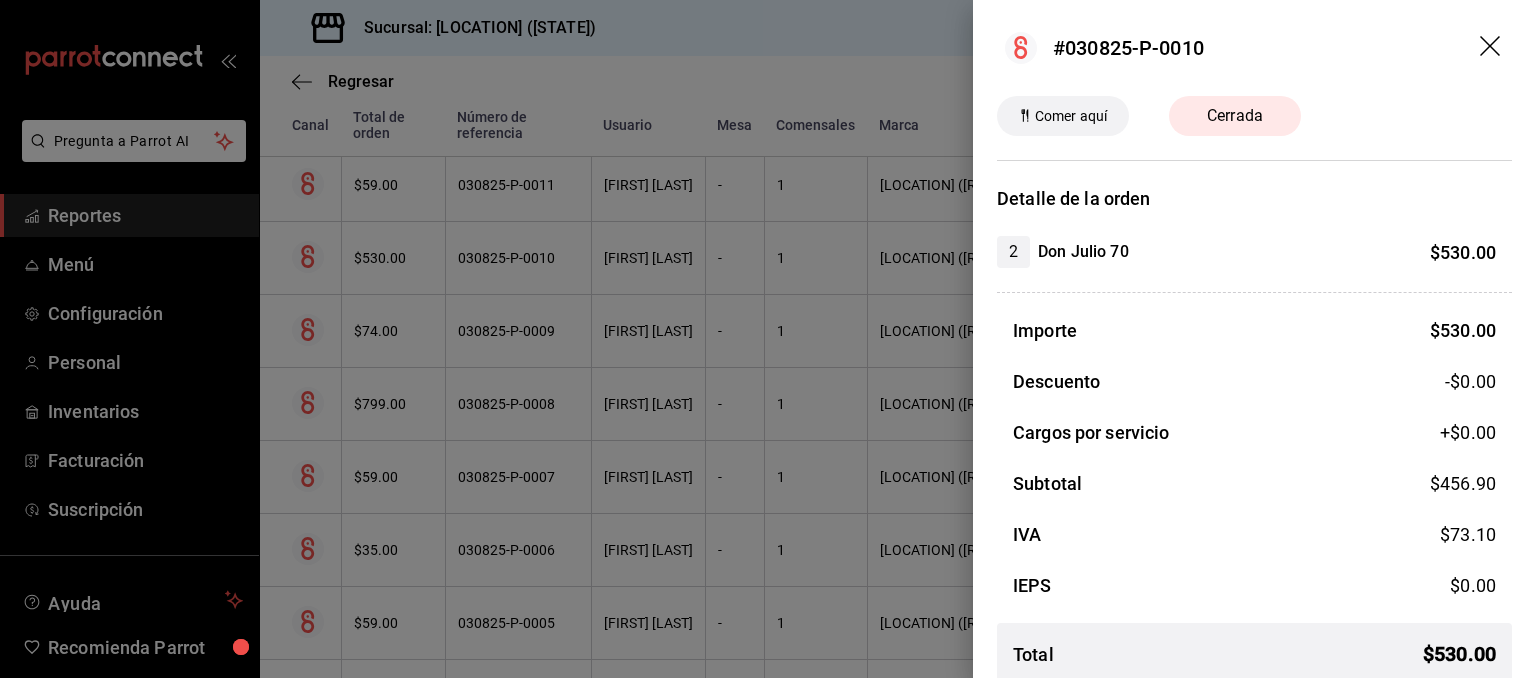 click at bounding box center [768, 339] 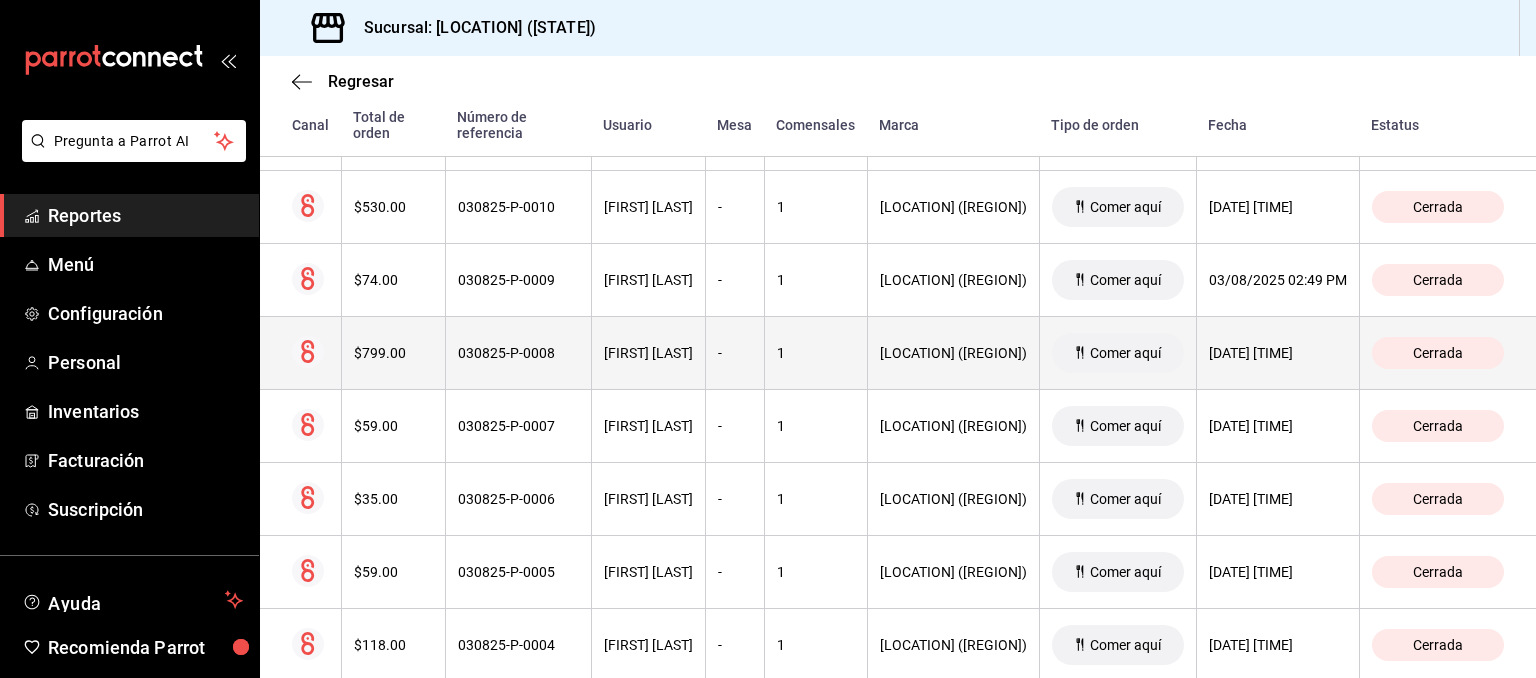 scroll, scrollTop: 3922, scrollLeft: 0, axis: vertical 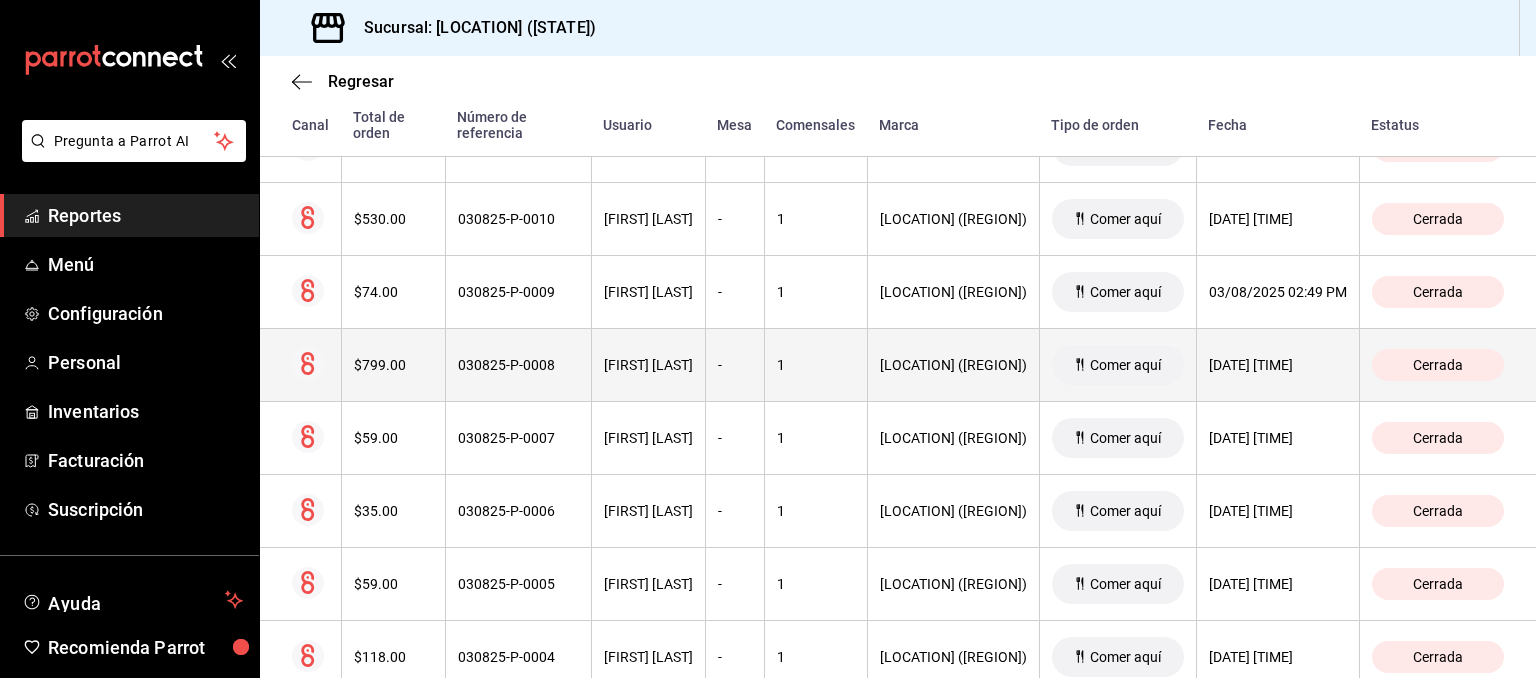 click on "$799.00" at bounding box center [393, 365] 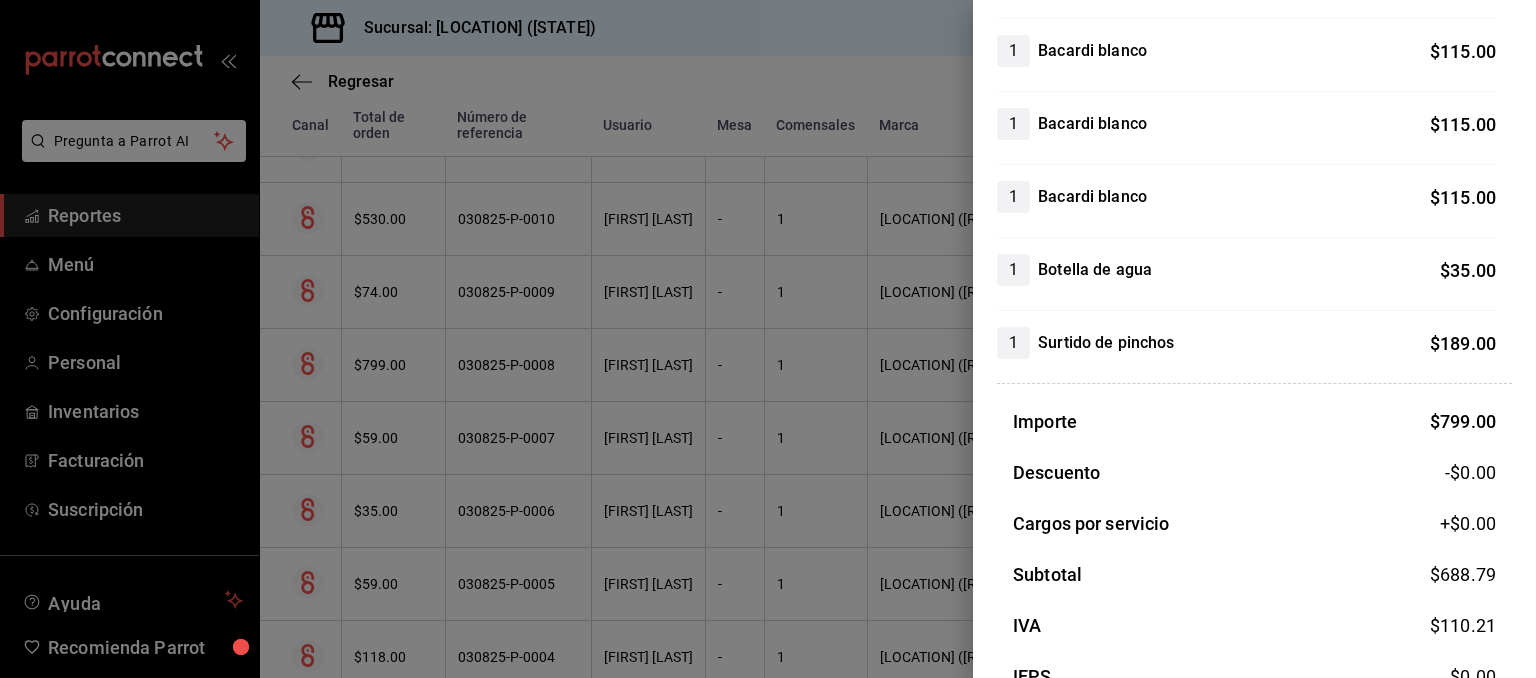 scroll, scrollTop: 346, scrollLeft: 0, axis: vertical 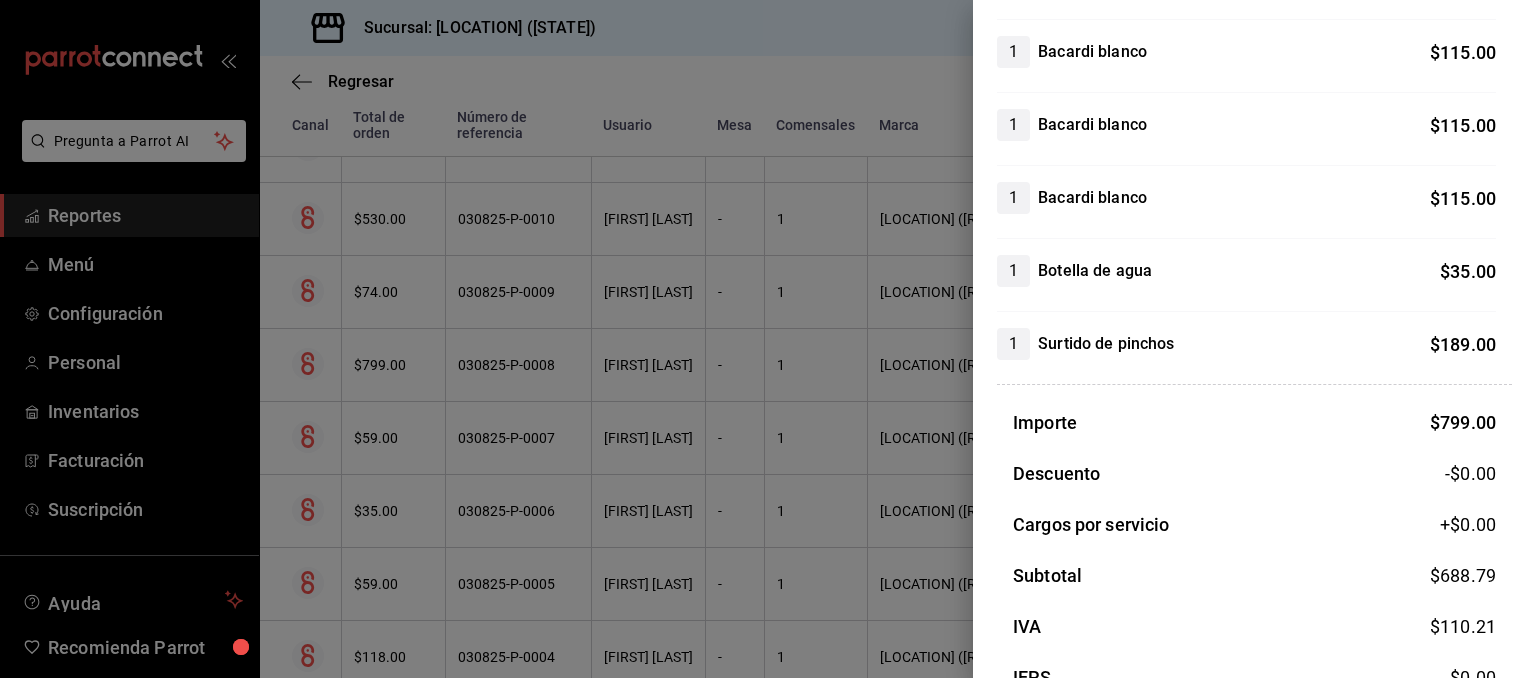 click at bounding box center [768, 339] 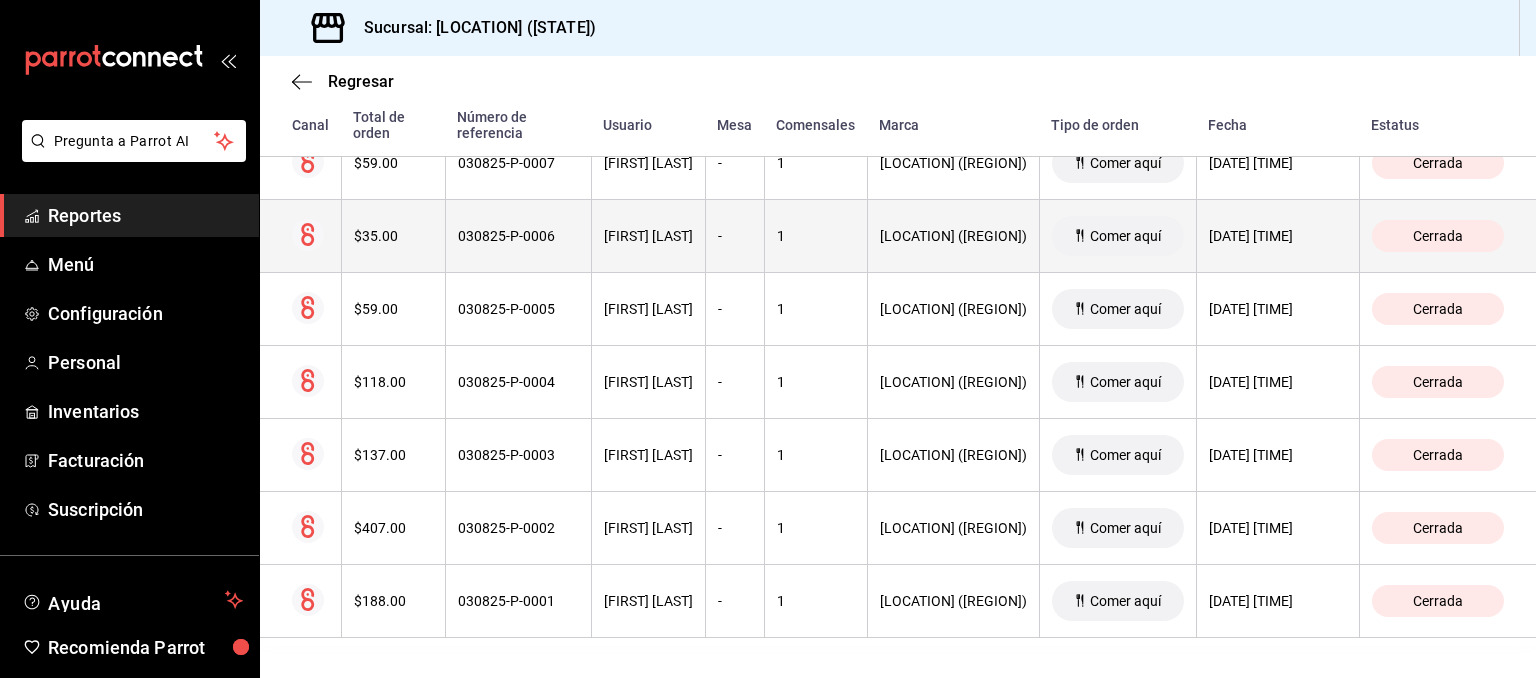 scroll, scrollTop: 4202, scrollLeft: 0, axis: vertical 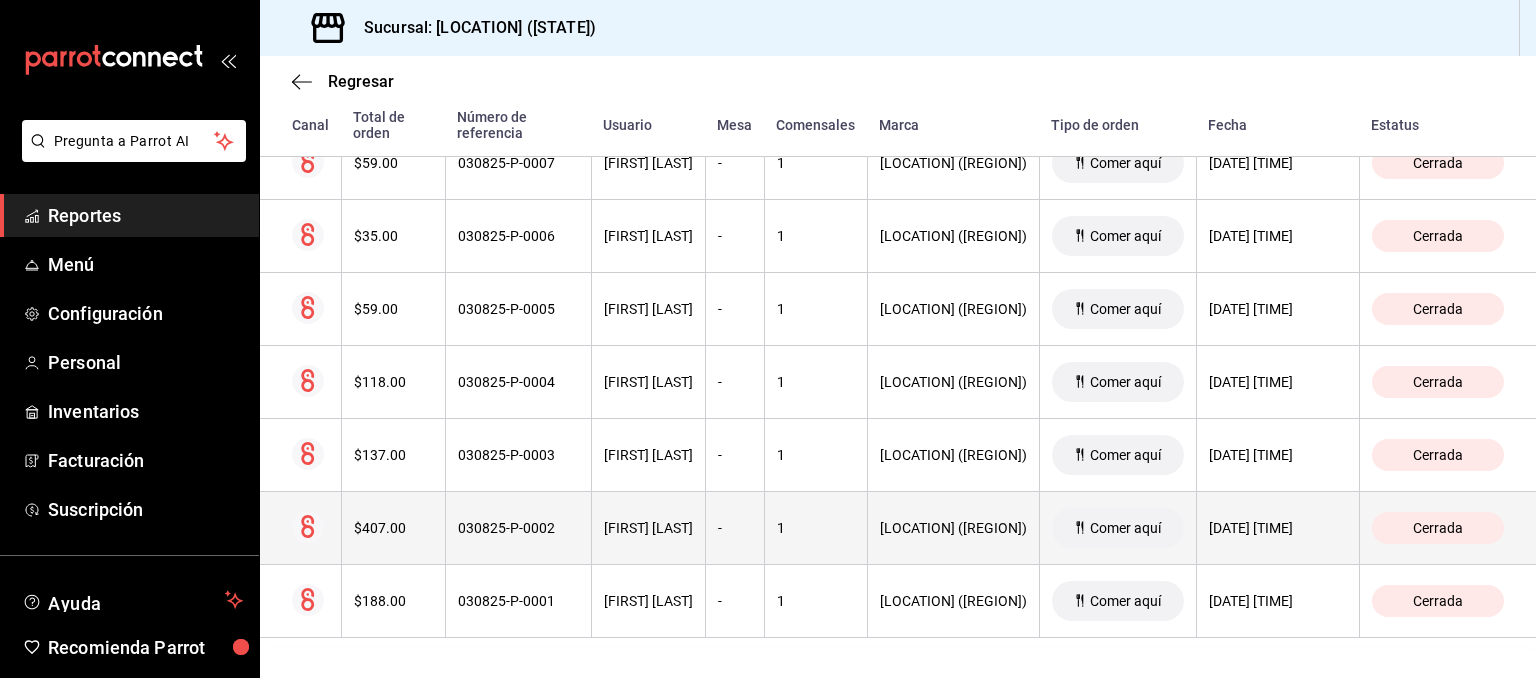 click on "$407.00" at bounding box center (393, 528) 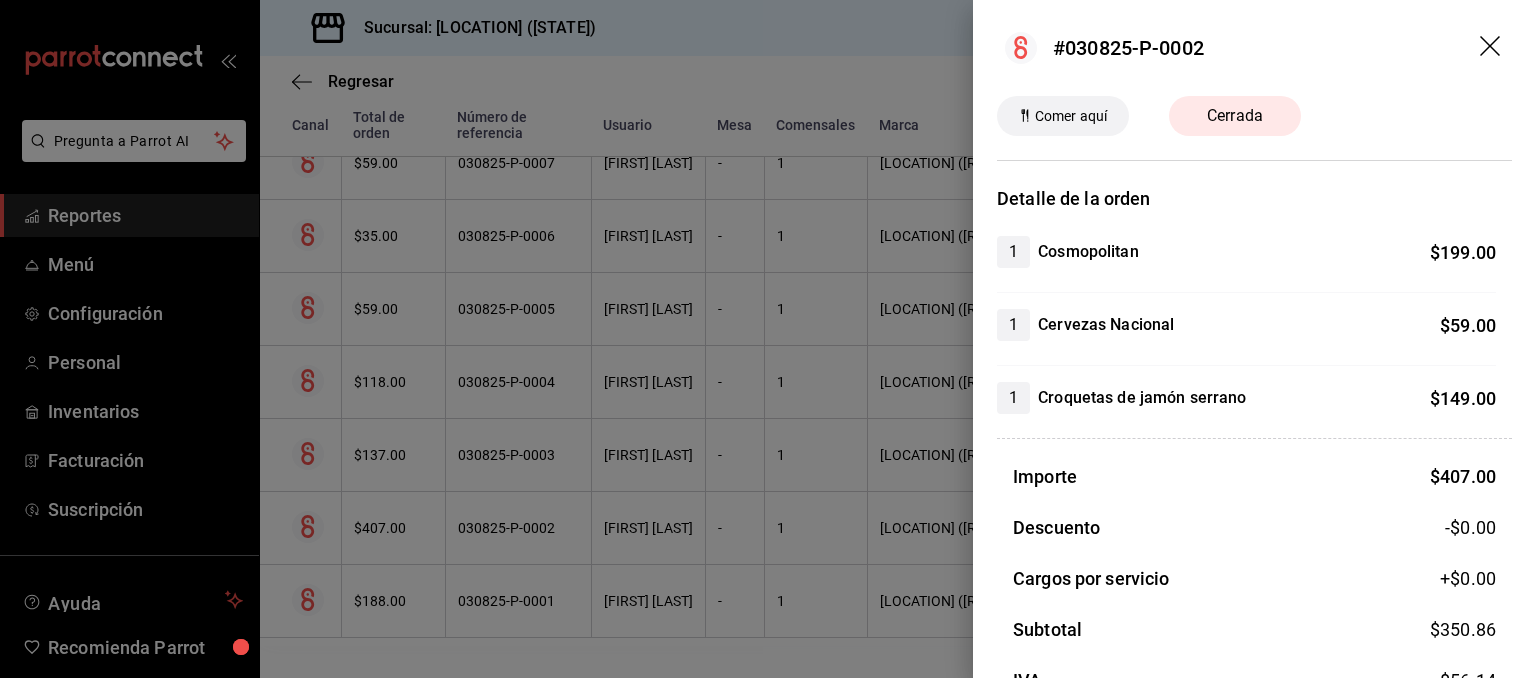 click at bounding box center (768, 339) 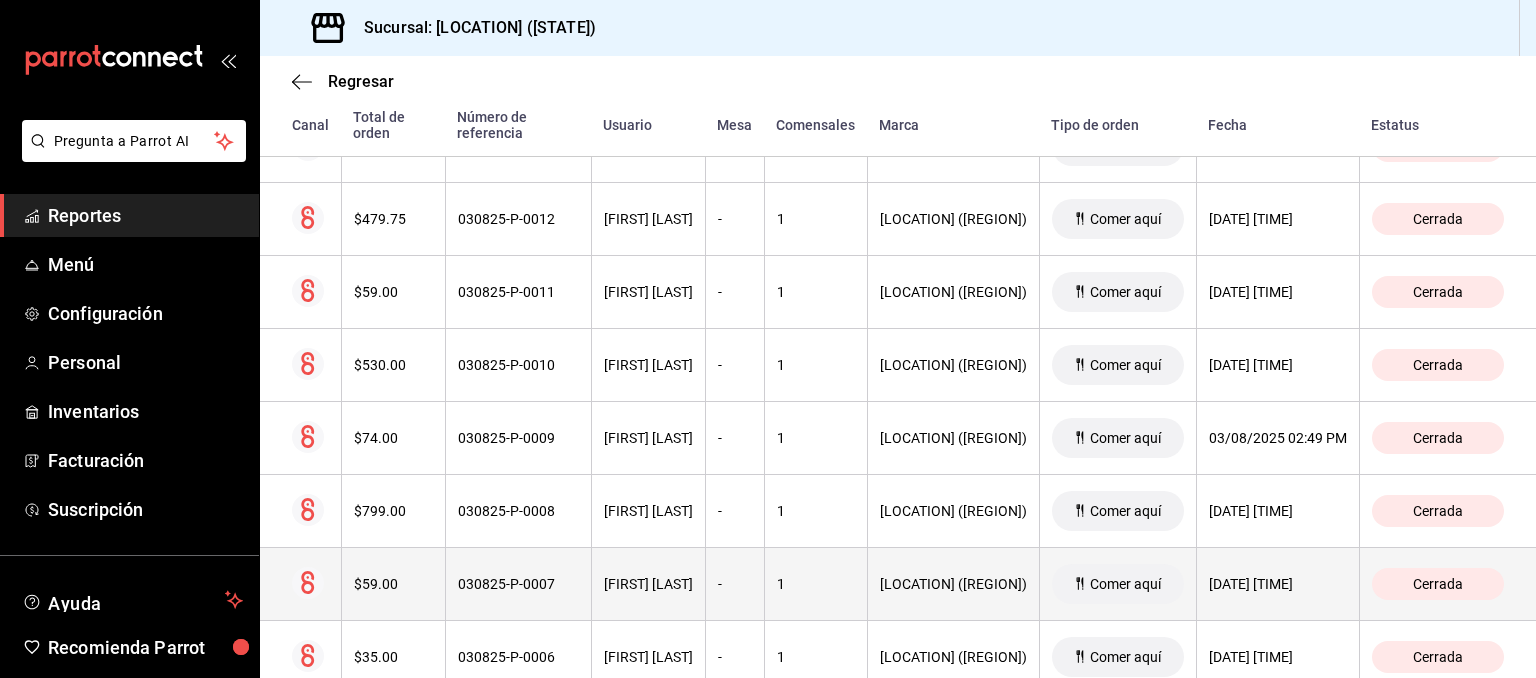 scroll, scrollTop: 3749, scrollLeft: 0, axis: vertical 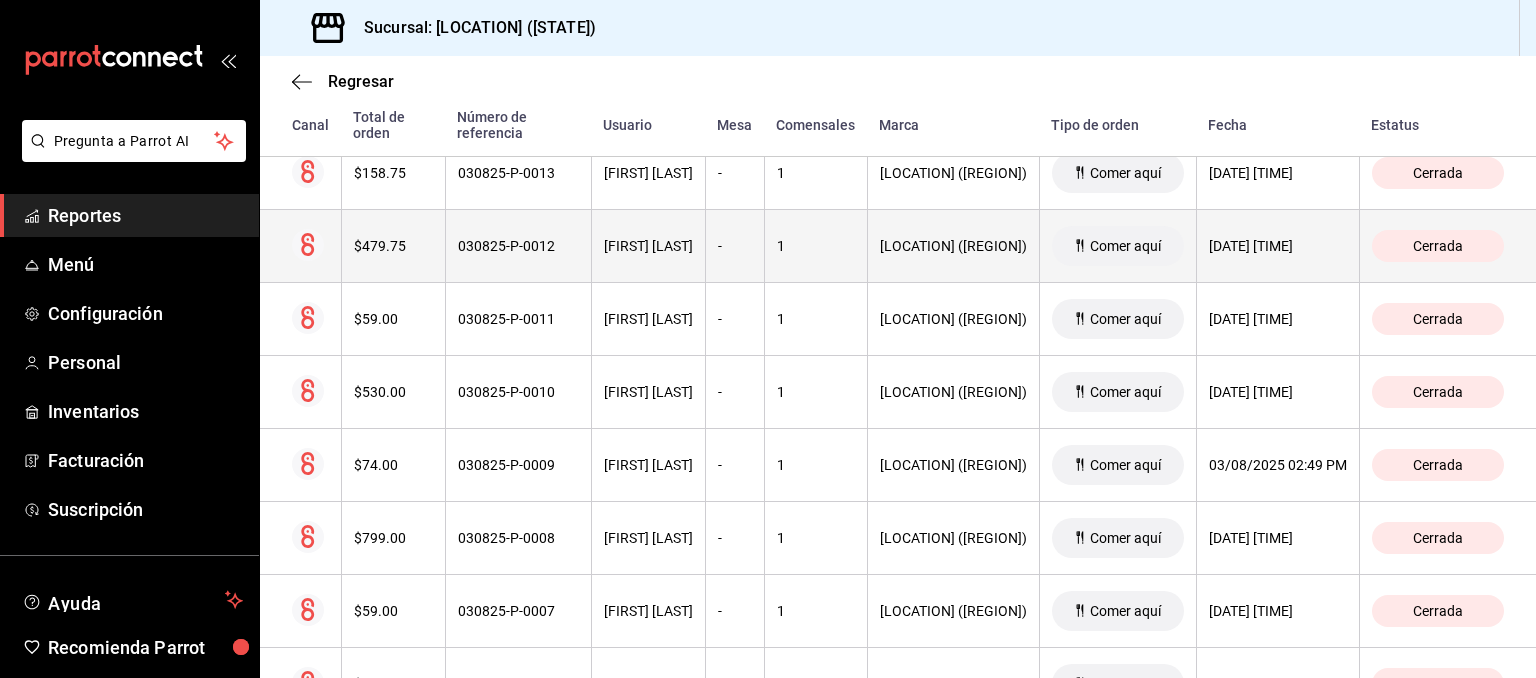 click on "$479.75" at bounding box center (393, 246) 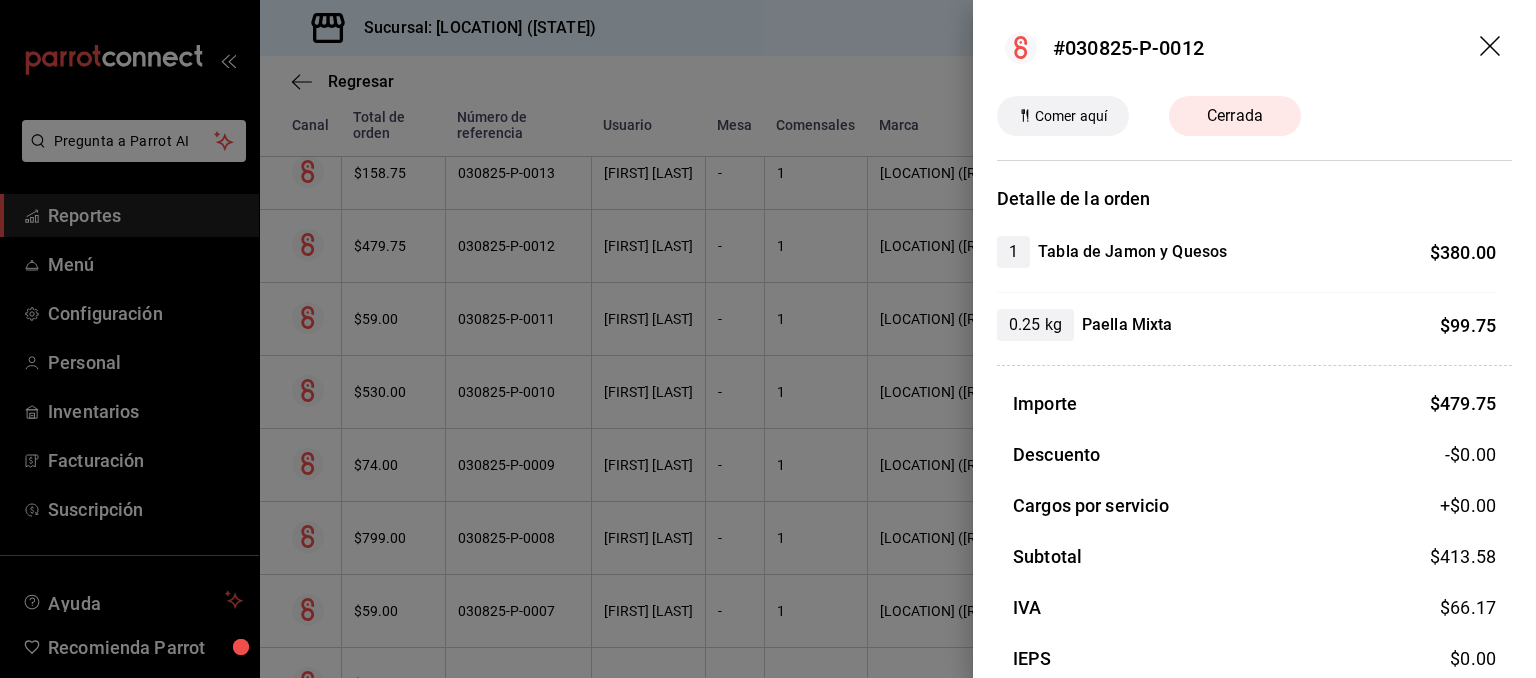 click at bounding box center [768, 339] 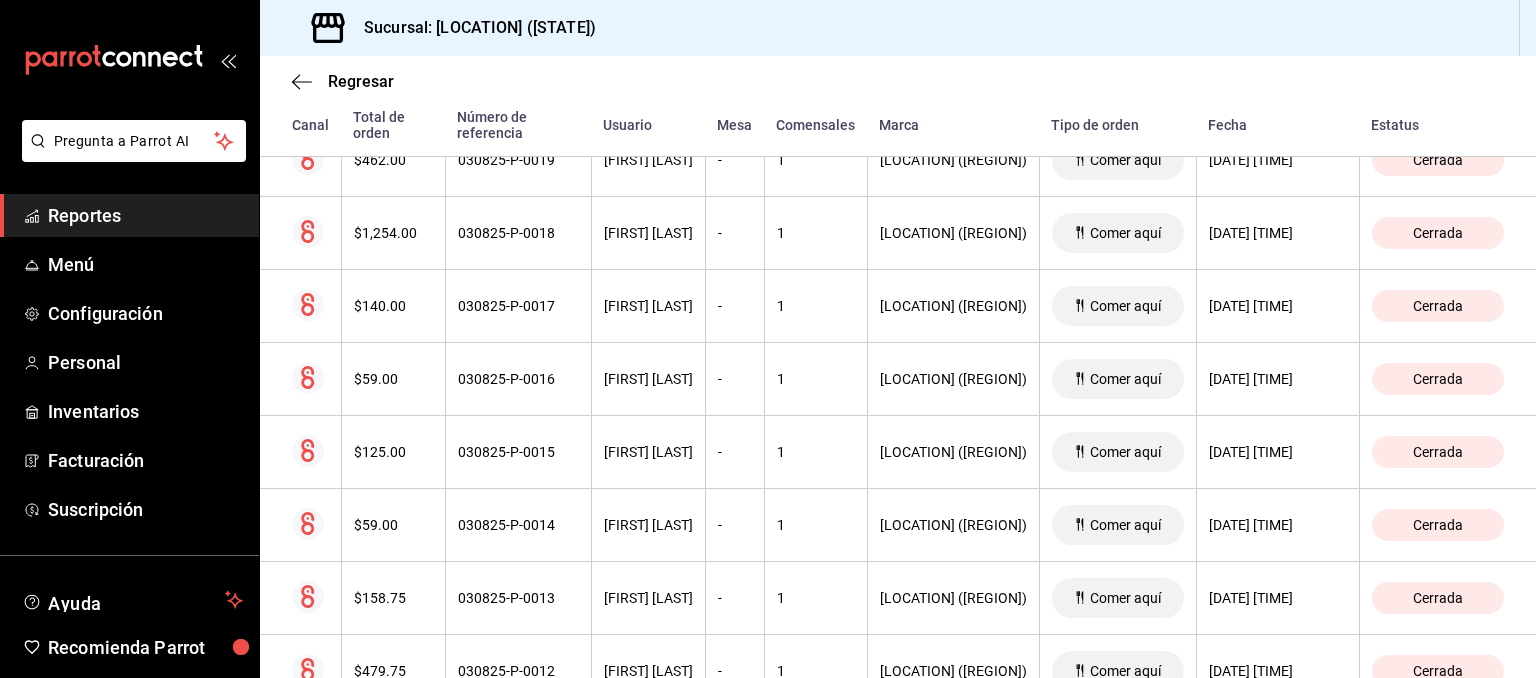 scroll, scrollTop: 3260, scrollLeft: 0, axis: vertical 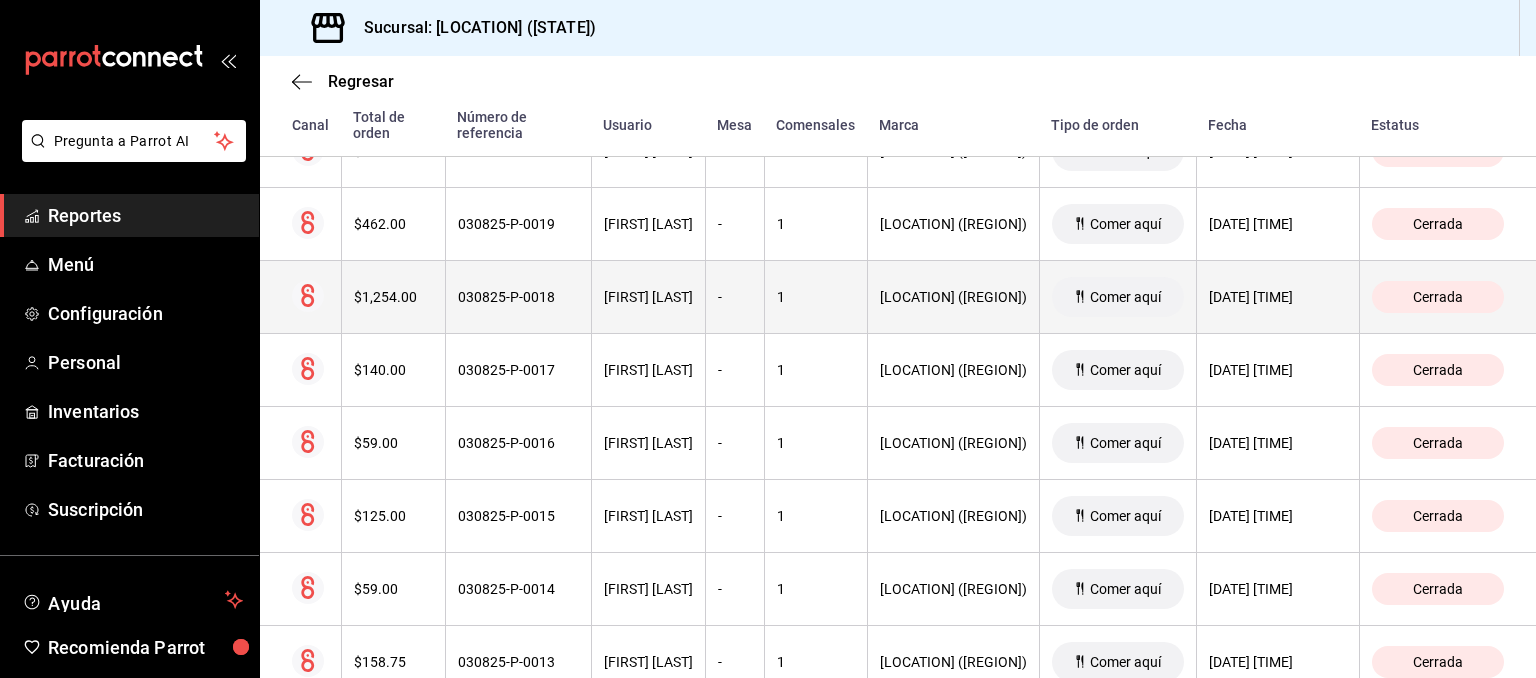 click on "$1,254.00" at bounding box center [393, 297] 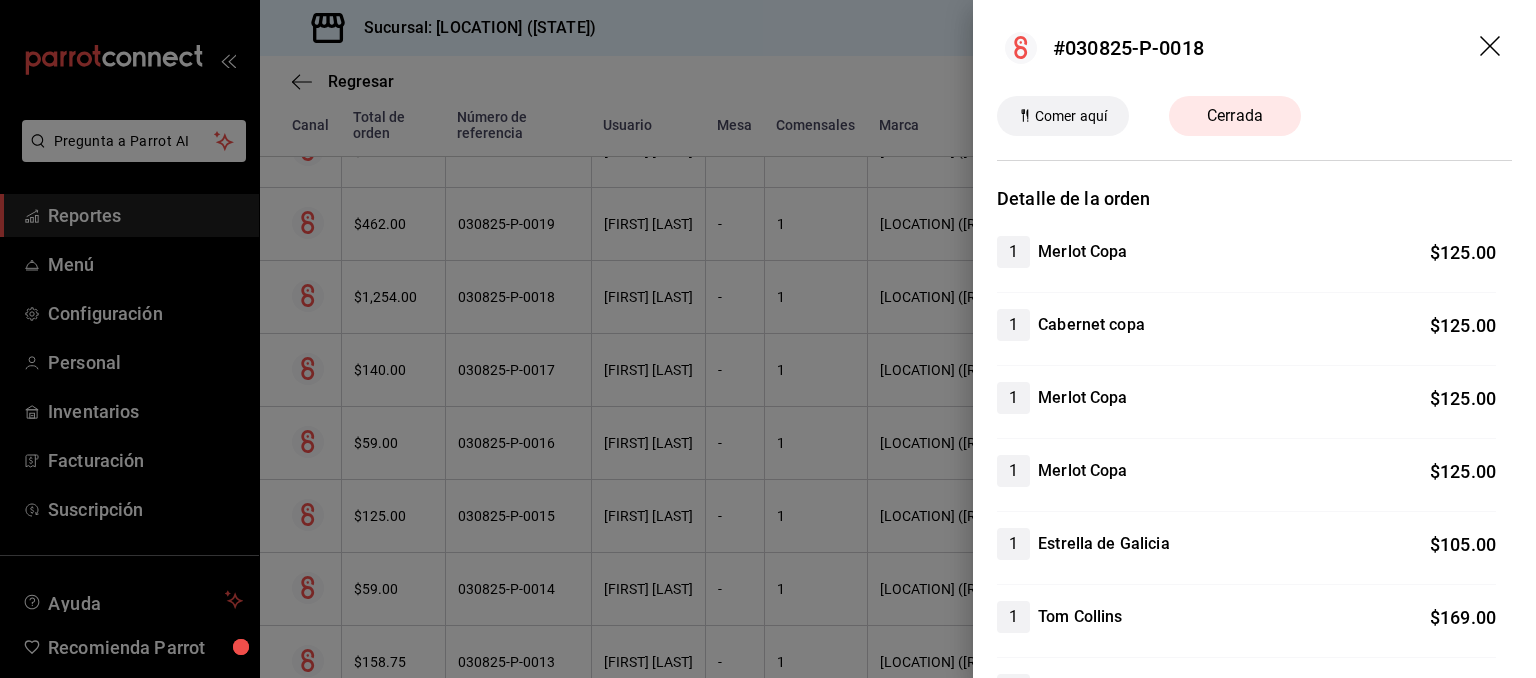 click at bounding box center (768, 339) 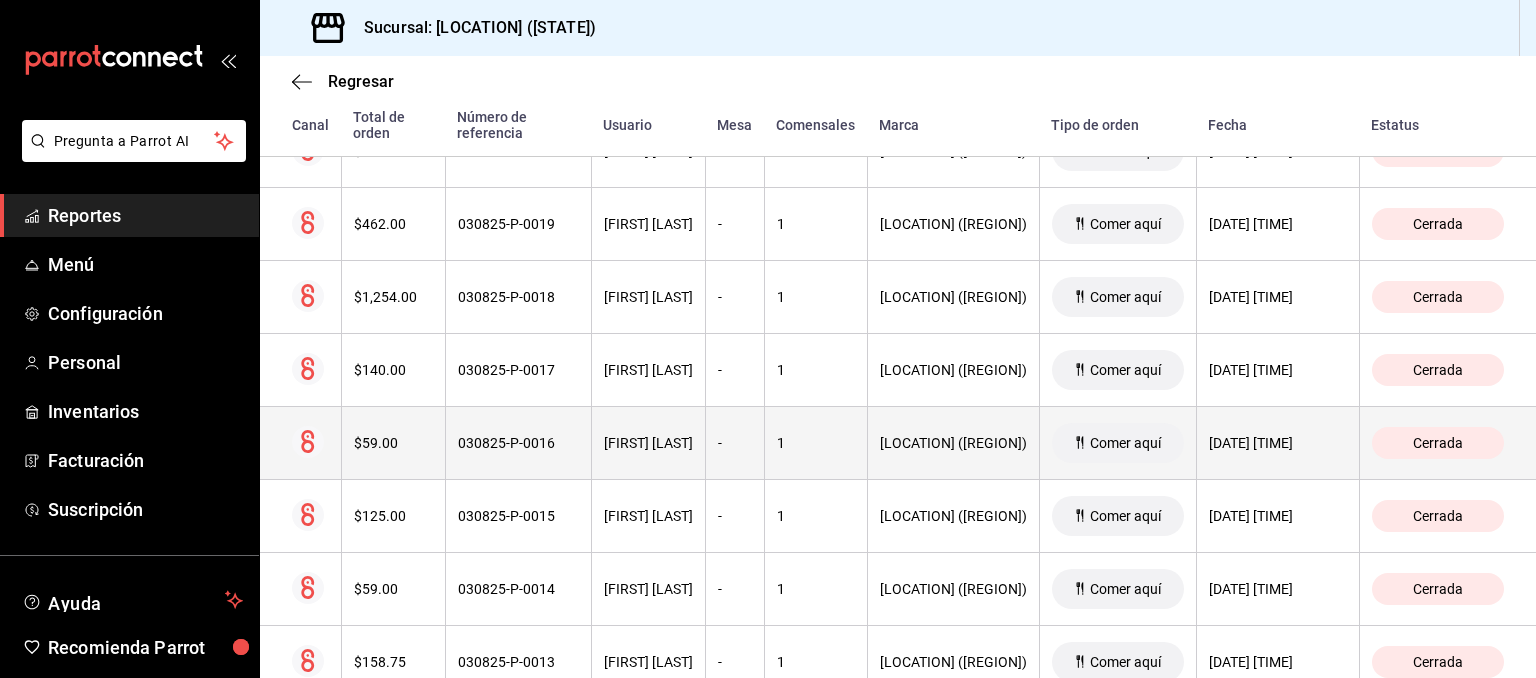 drag, startPoint x: 567, startPoint y: 396, endPoint x: 534, endPoint y: 405, distance: 34.20526 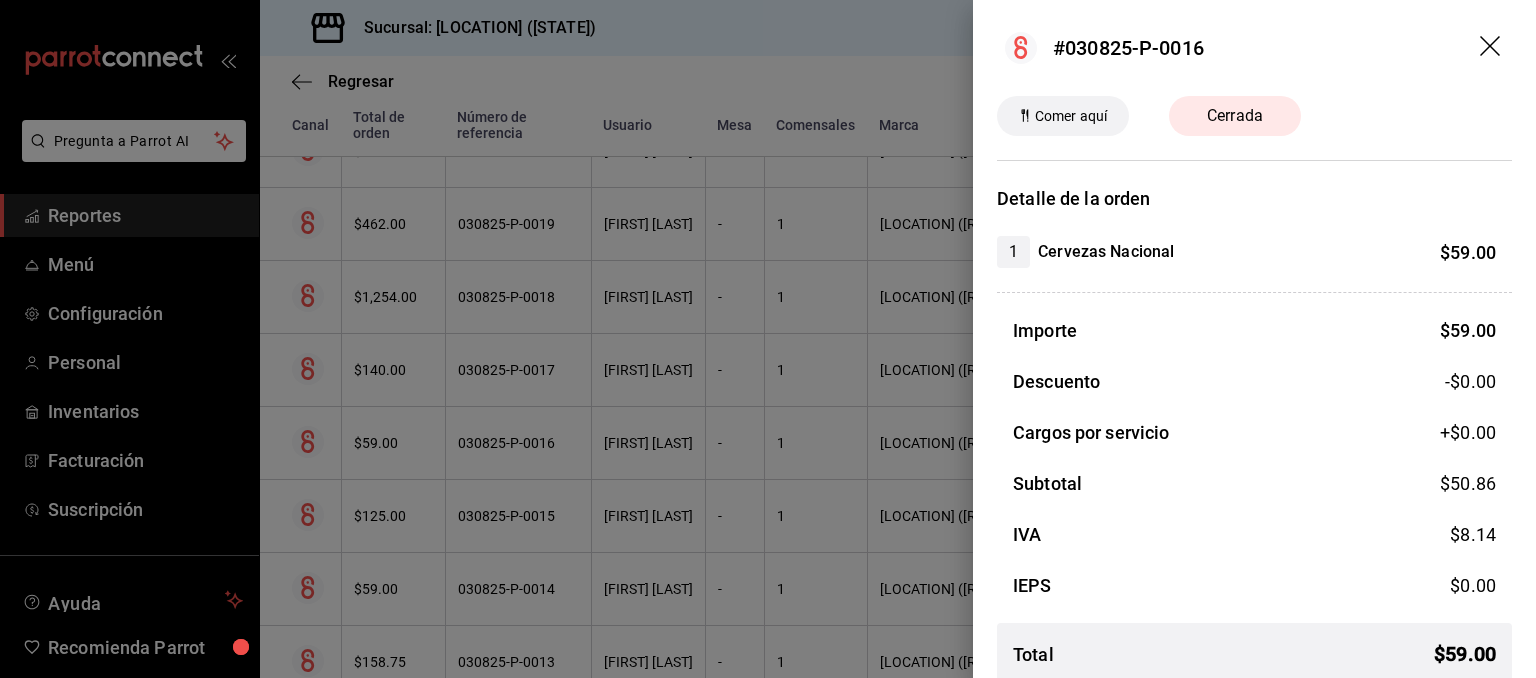 click at bounding box center (768, 339) 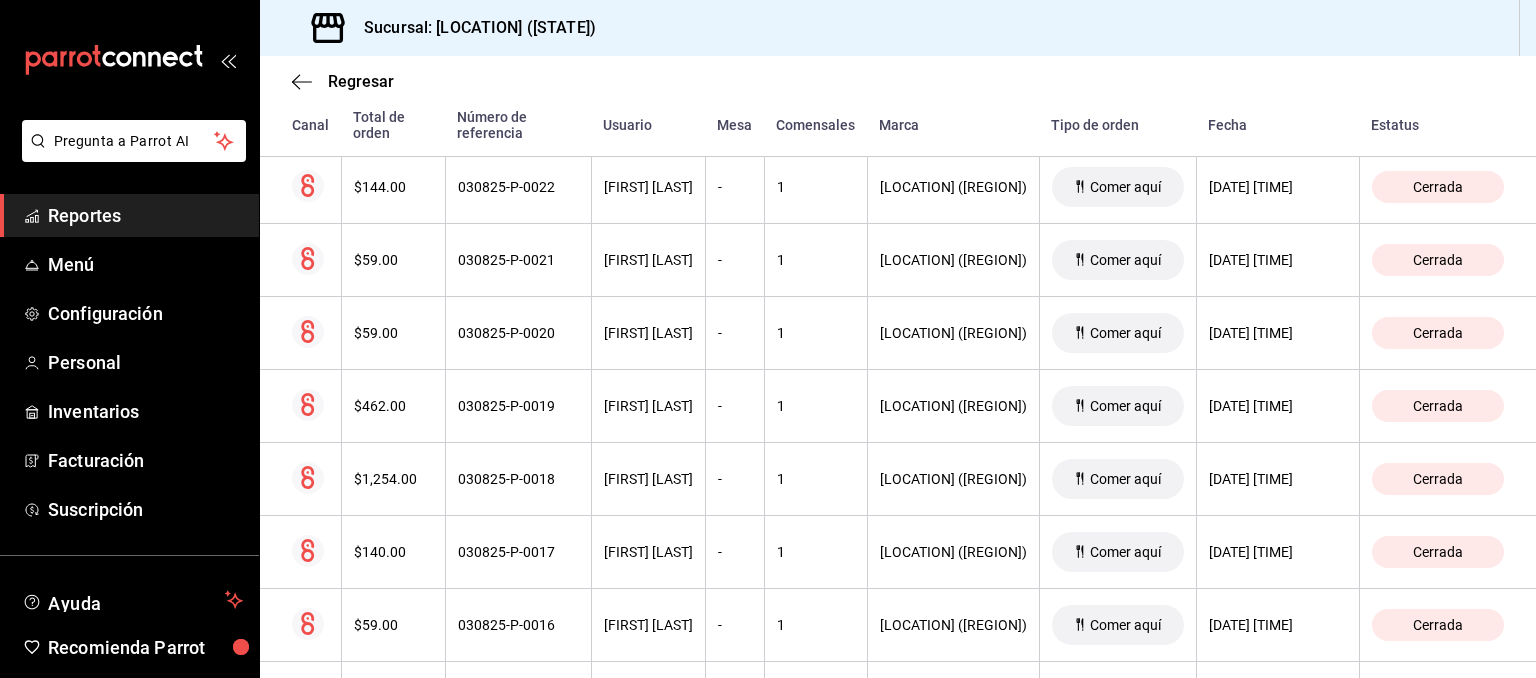 scroll, scrollTop: 3065, scrollLeft: 0, axis: vertical 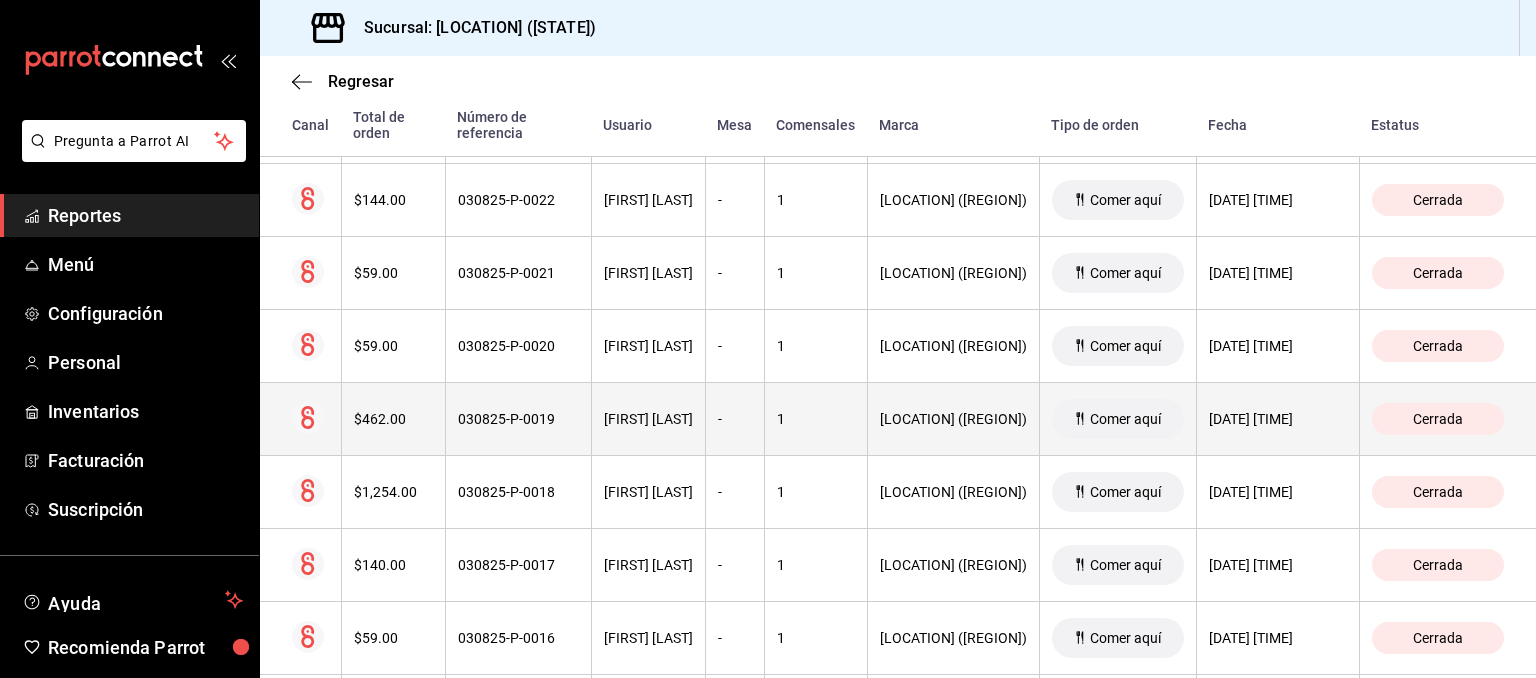 click on "$462.00" at bounding box center (393, 419) 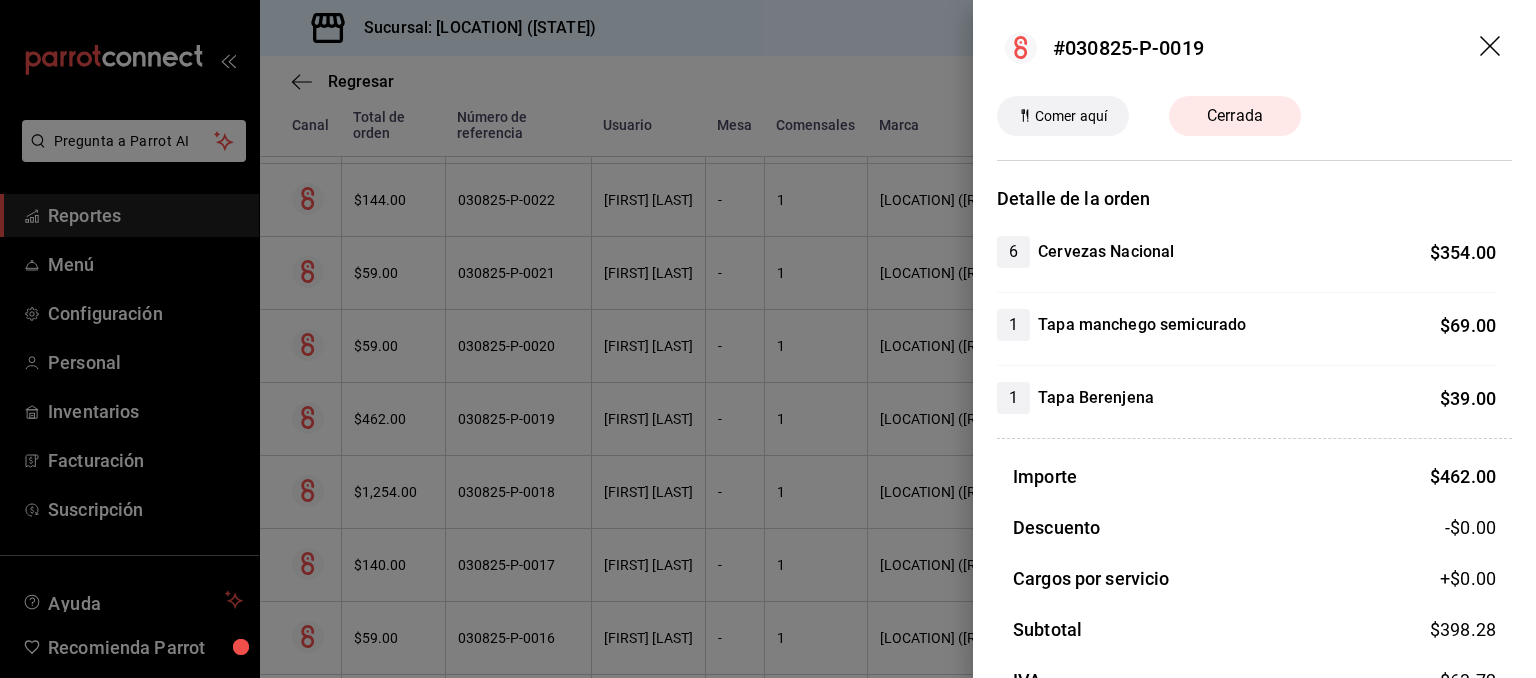 click 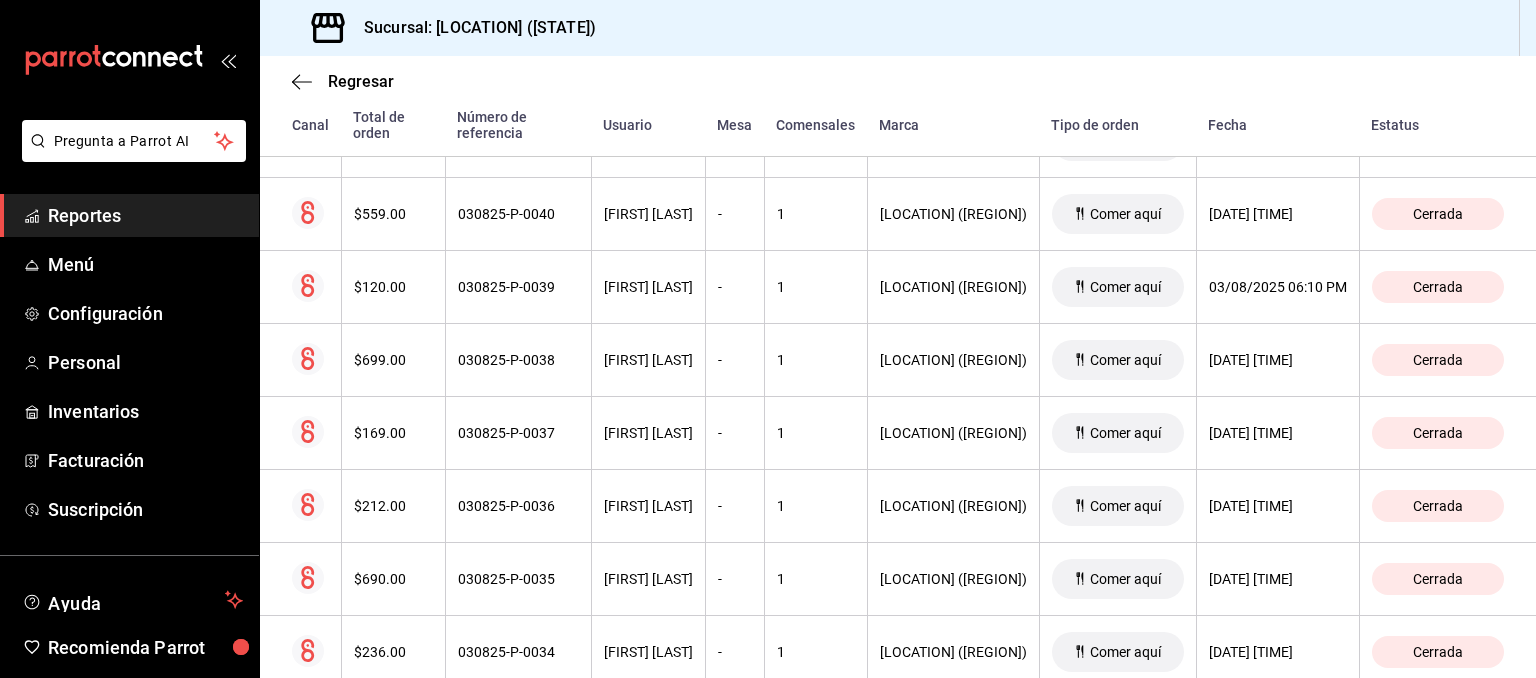 scroll, scrollTop: 1738, scrollLeft: 0, axis: vertical 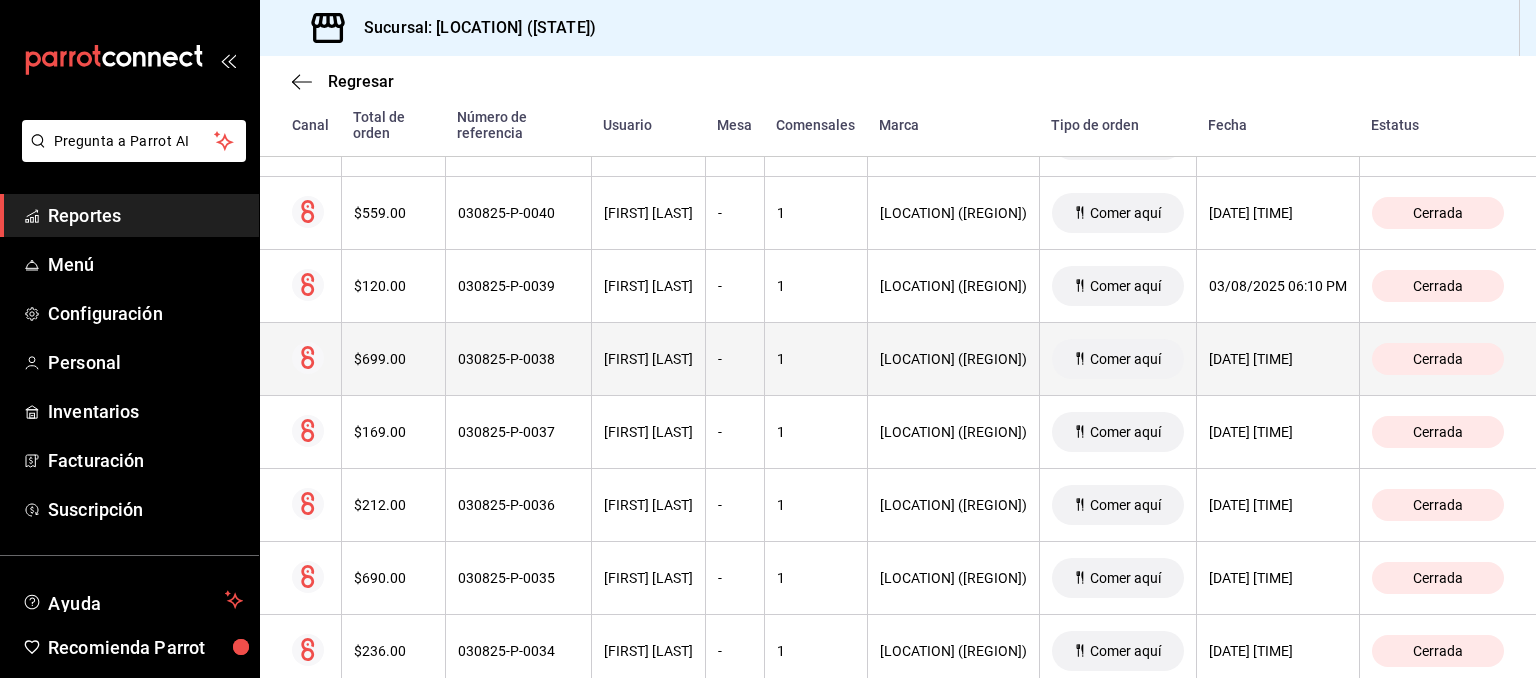 click on "$699.00" at bounding box center (393, 359) 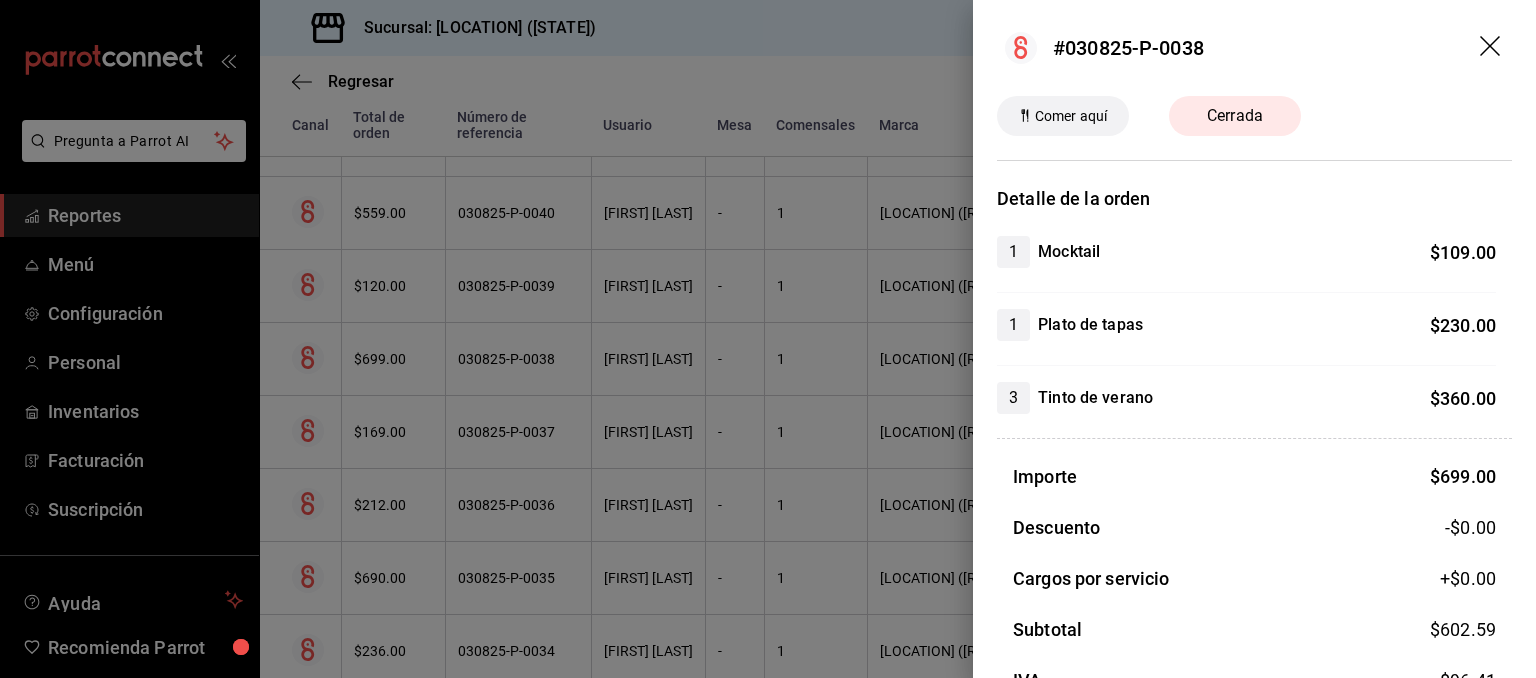click at bounding box center [768, 339] 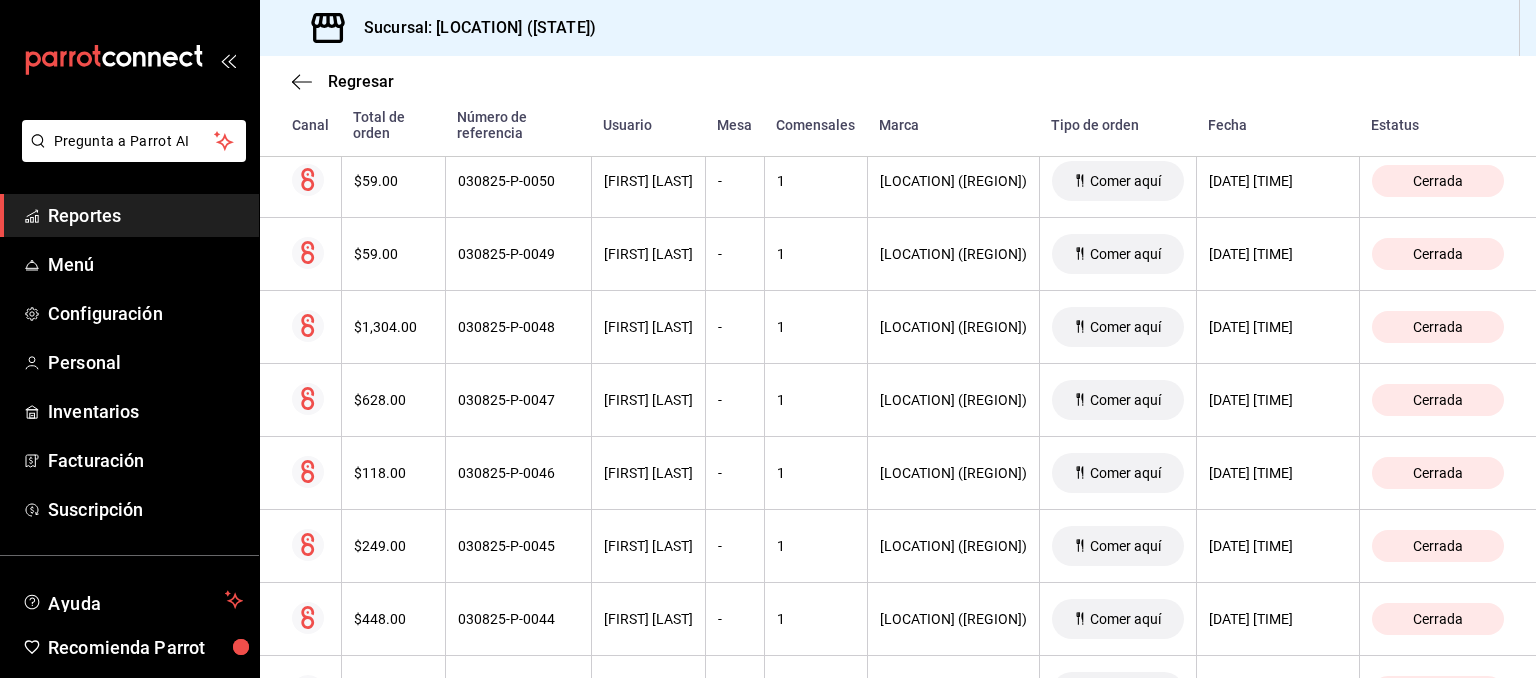 scroll, scrollTop: 1016, scrollLeft: 0, axis: vertical 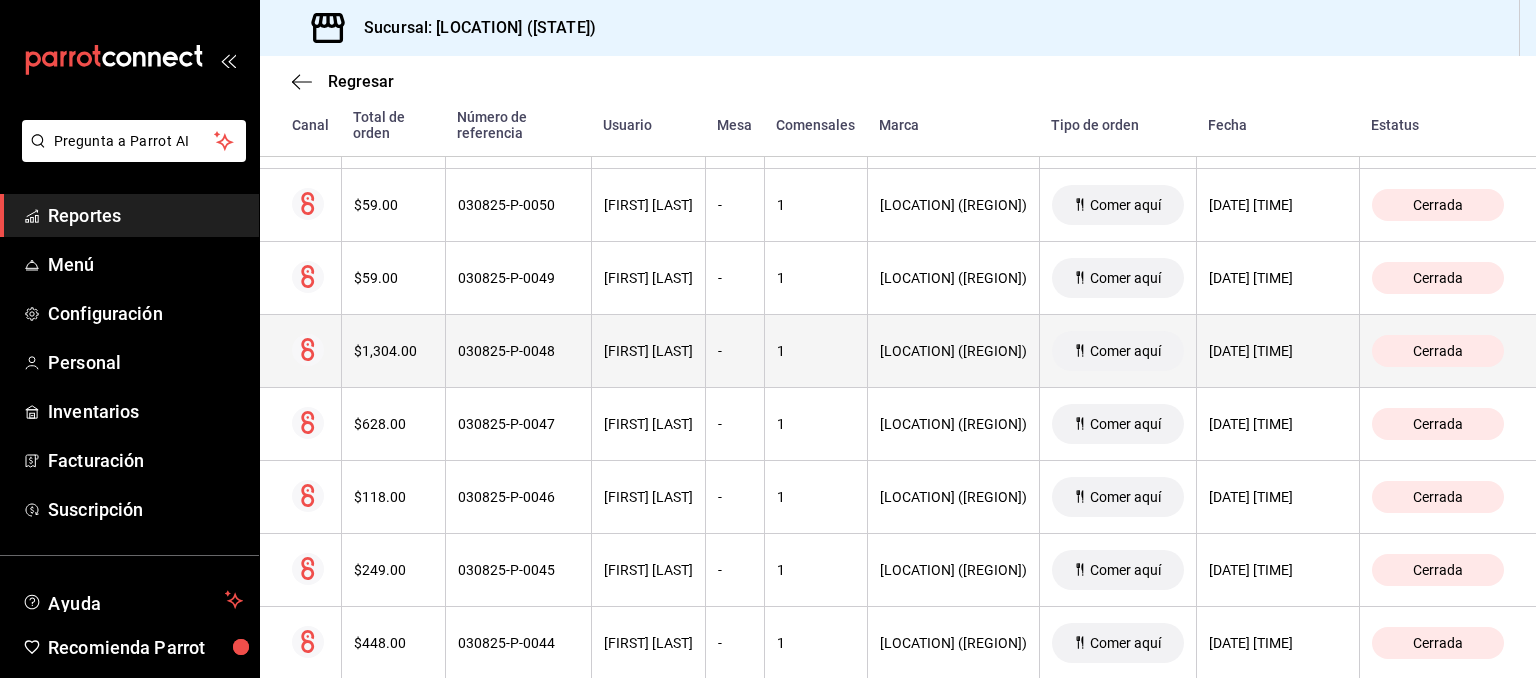 click on "$1,304.00" at bounding box center (393, 351) 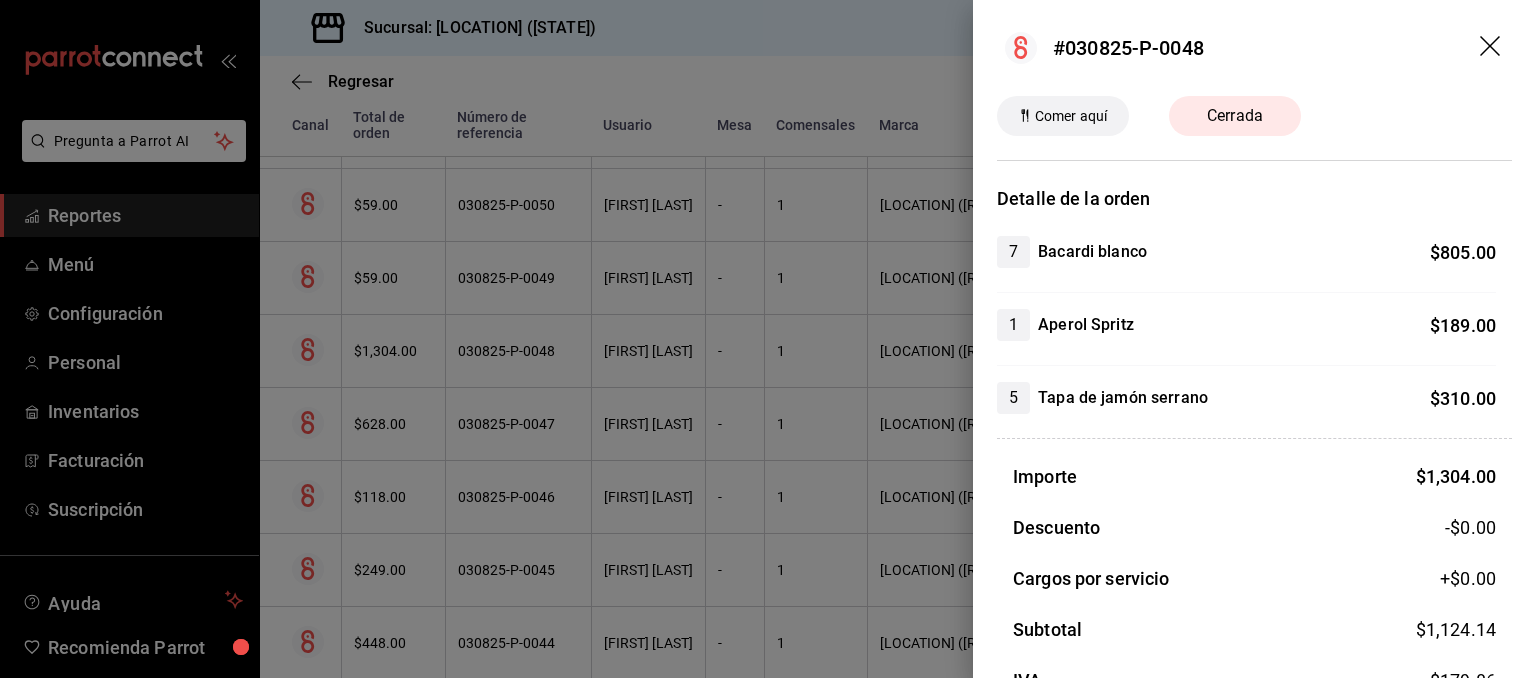 click at bounding box center [768, 339] 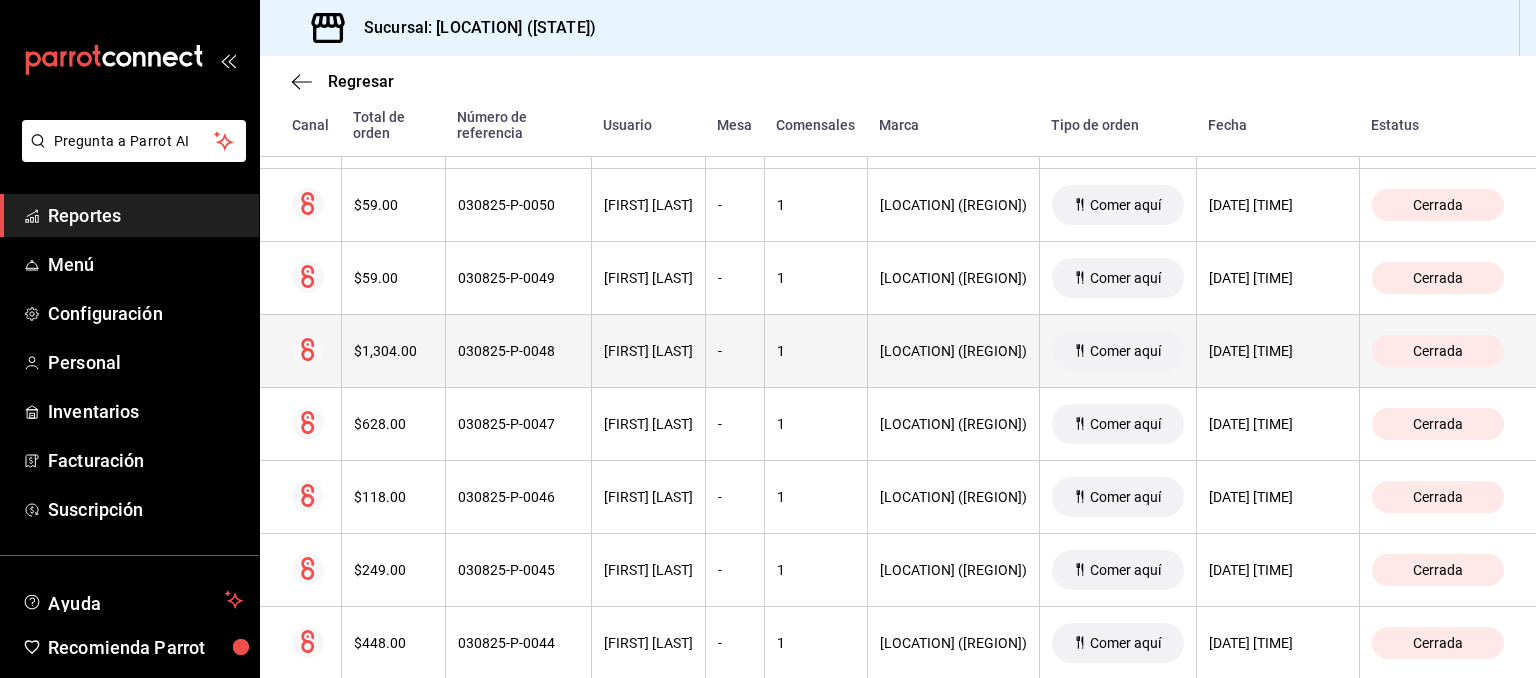 click on "$1,304.00" at bounding box center [393, 351] 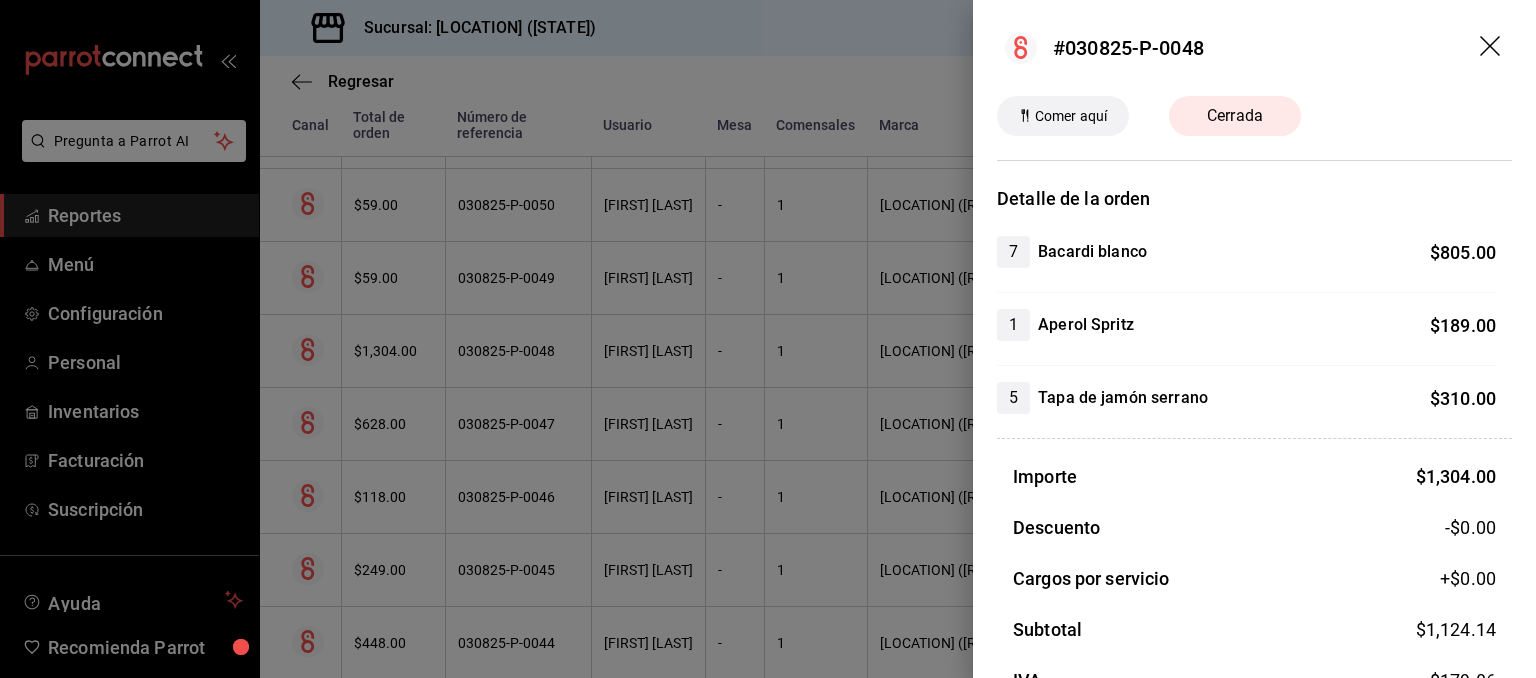 click at bounding box center [768, 339] 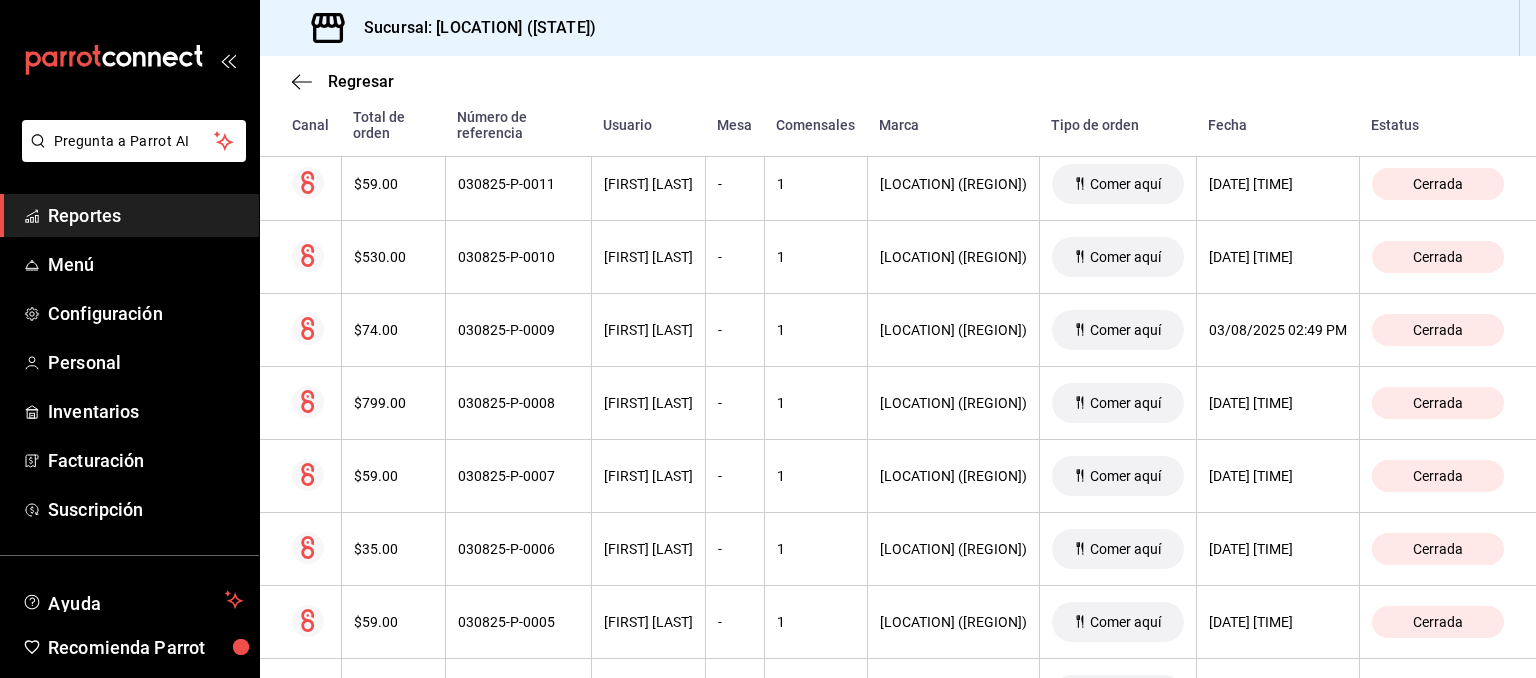 scroll, scrollTop: 4202, scrollLeft: 0, axis: vertical 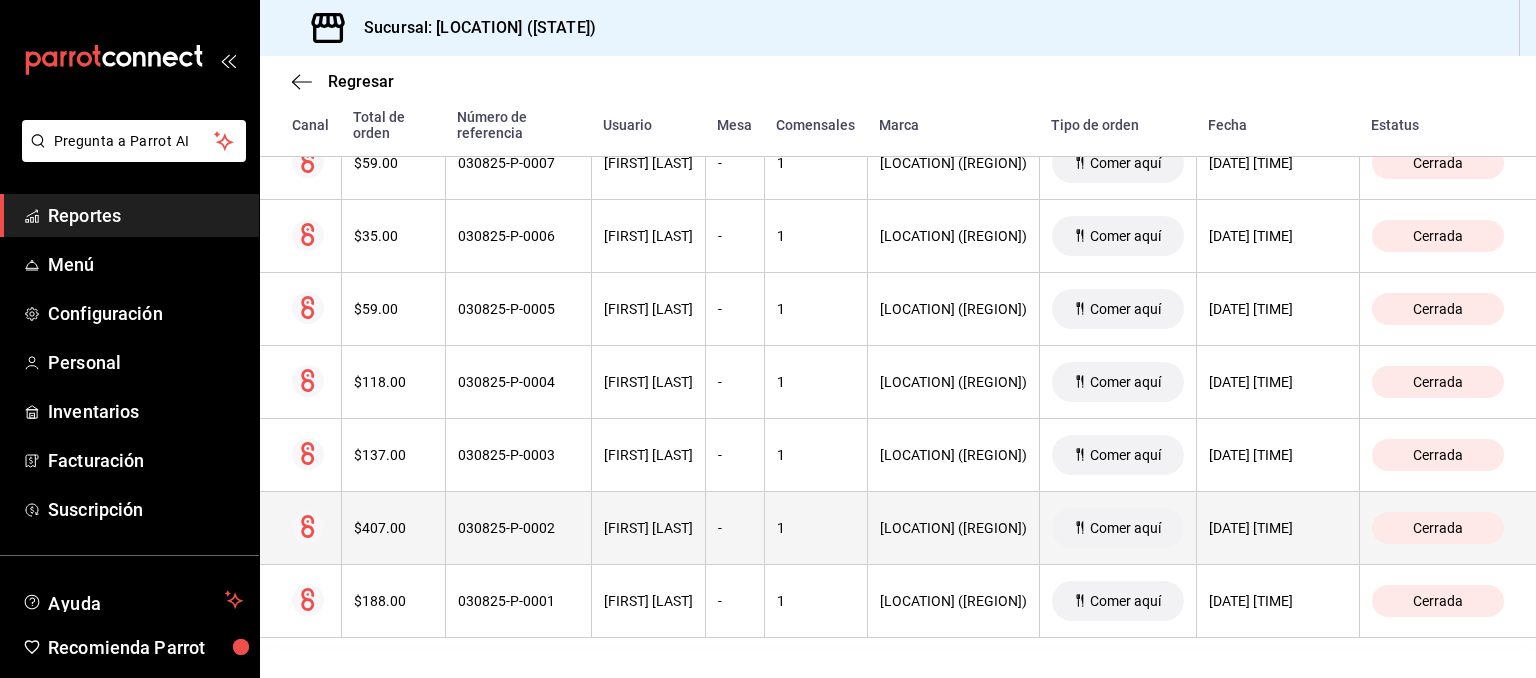 click on "$407.00" at bounding box center [393, 528] 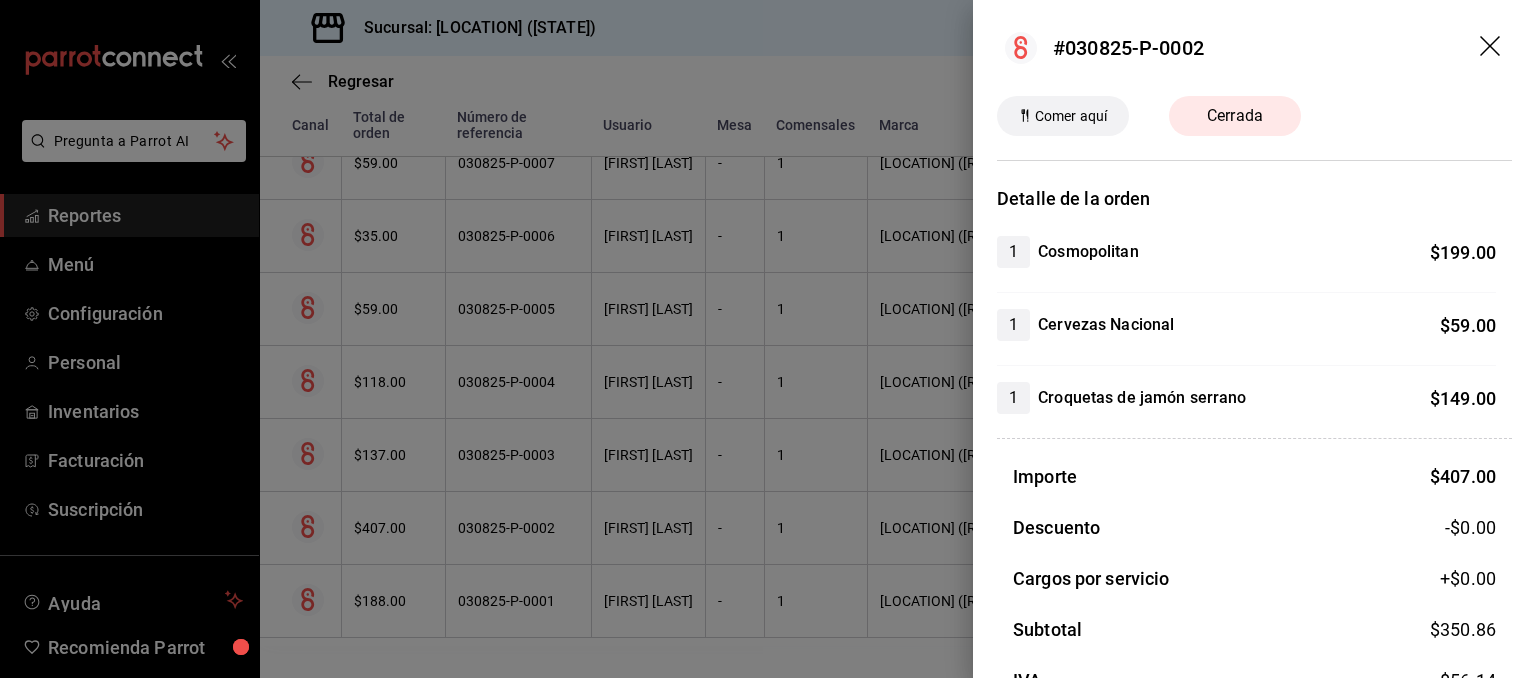click at bounding box center [768, 339] 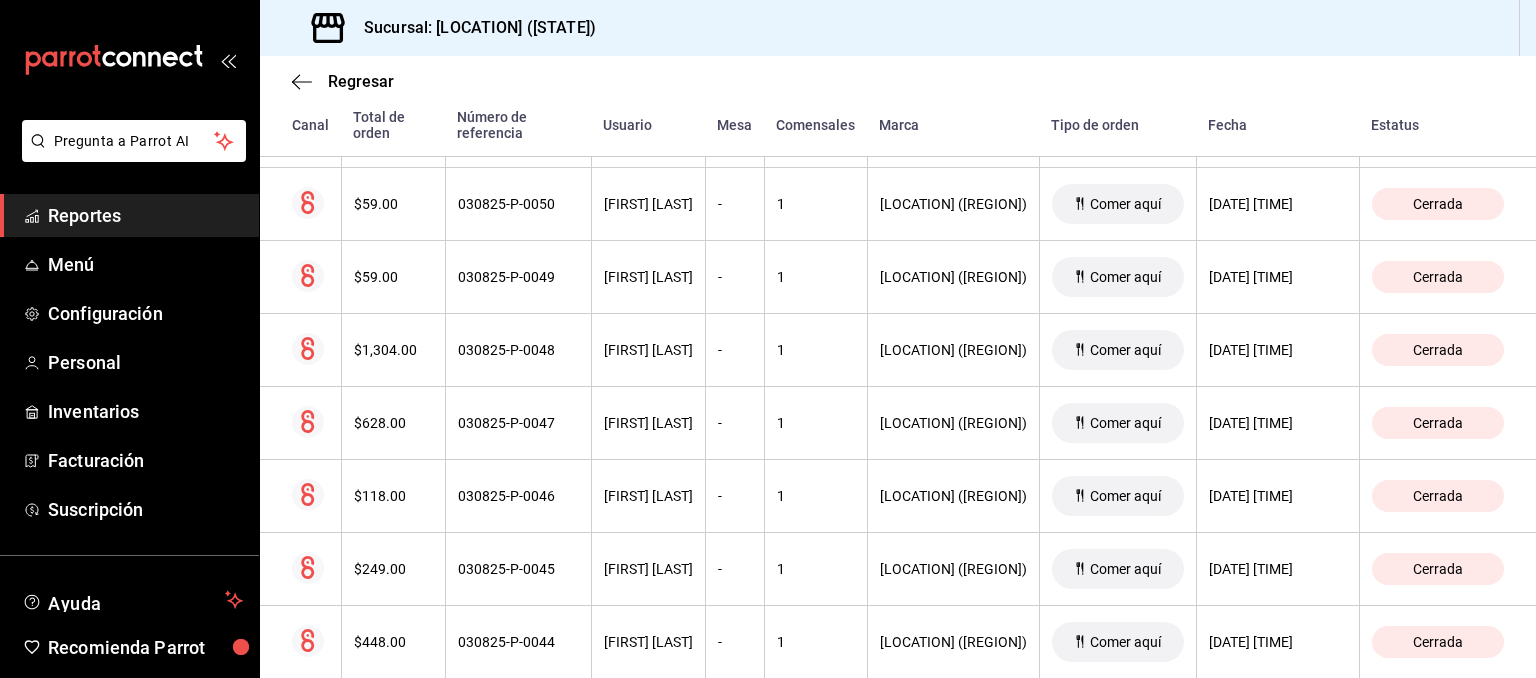 scroll, scrollTop: 1005, scrollLeft: 0, axis: vertical 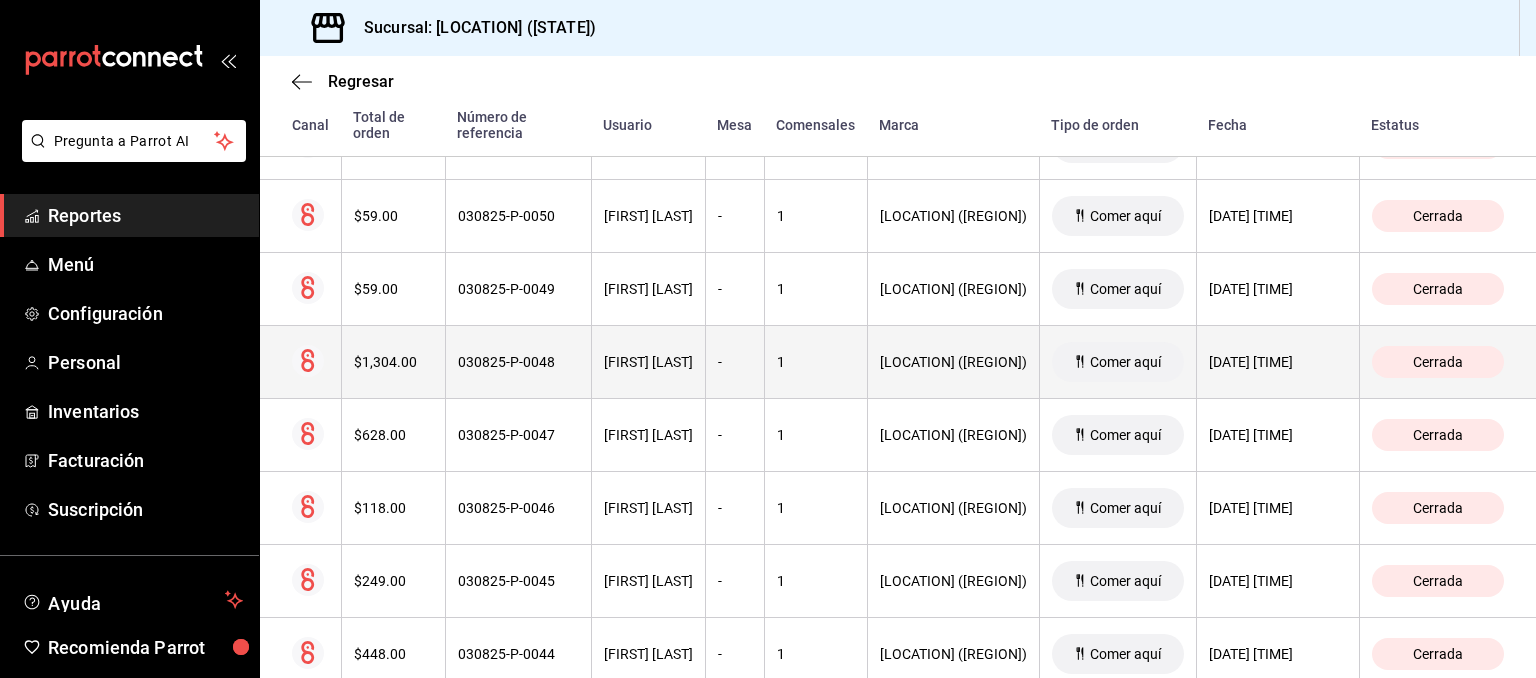 click on "$1,304.00" at bounding box center [393, 362] 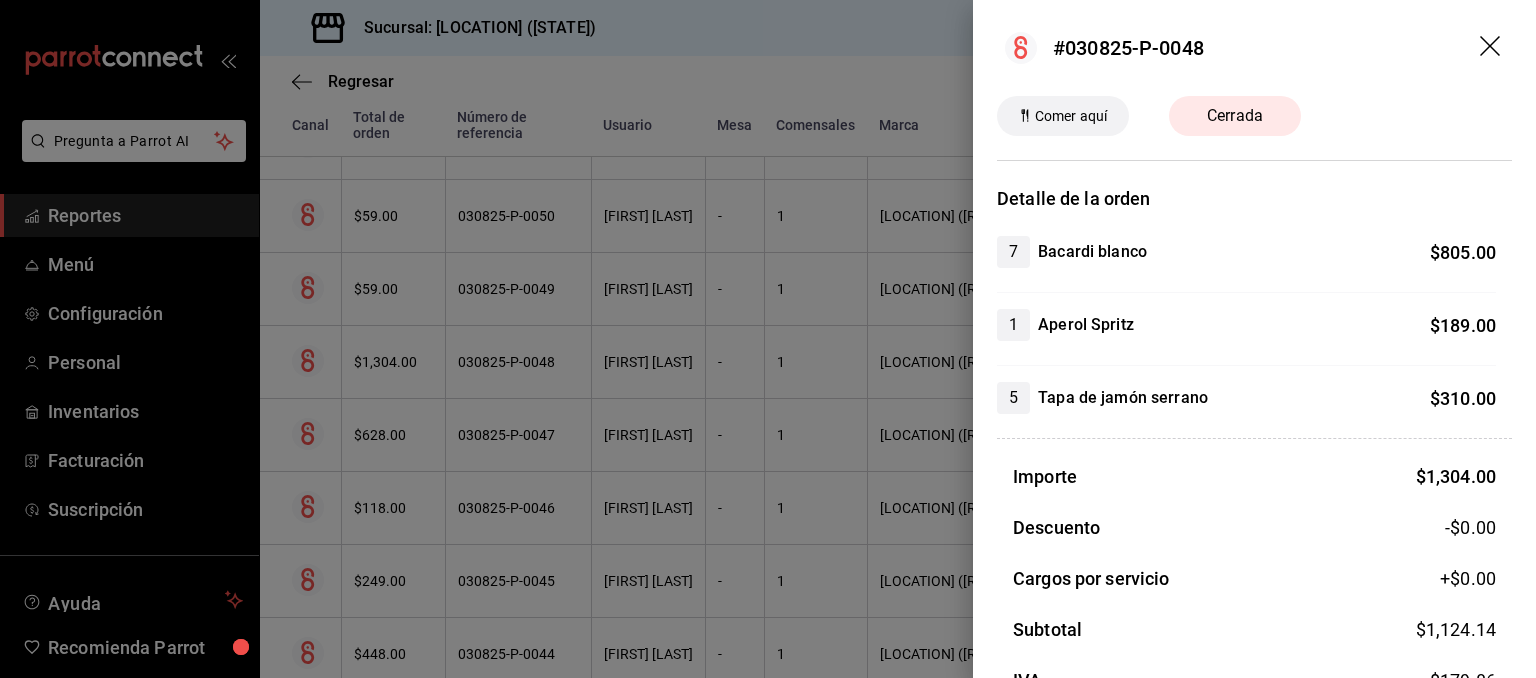 click on "#030825-P-0048" at bounding box center (1254, 48) 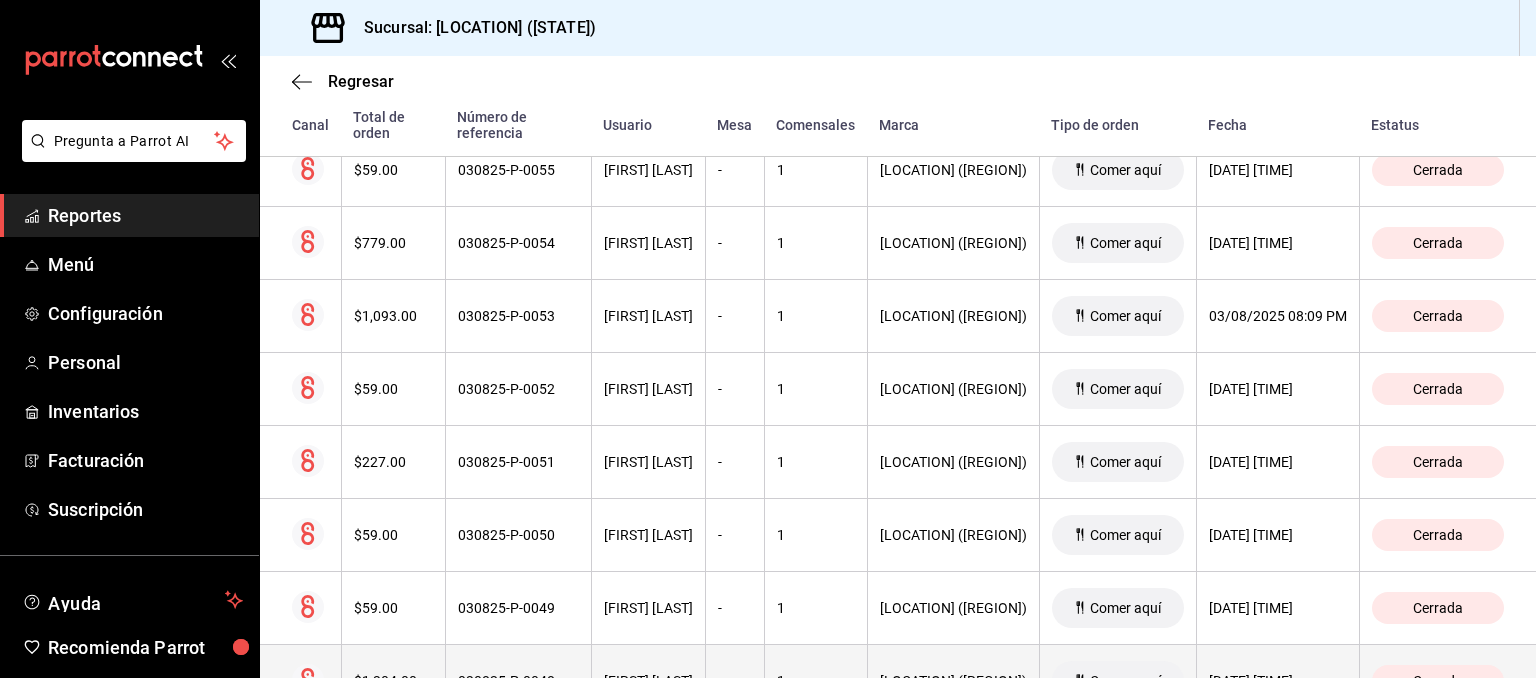 scroll, scrollTop: 687, scrollLeft: 0, axis: vertical 